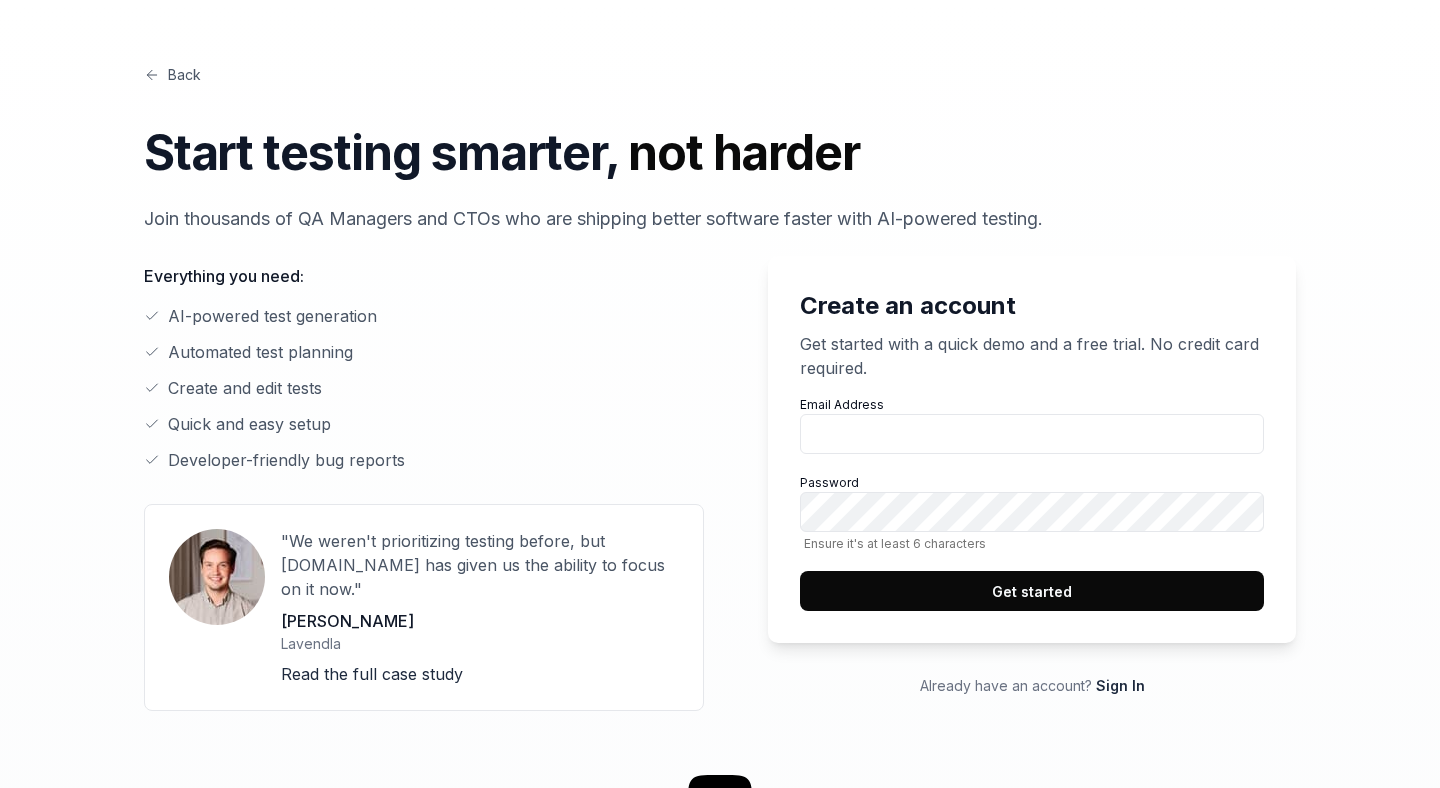 scroll, scrollTop: 0, scrollLeft: 0, axis: both 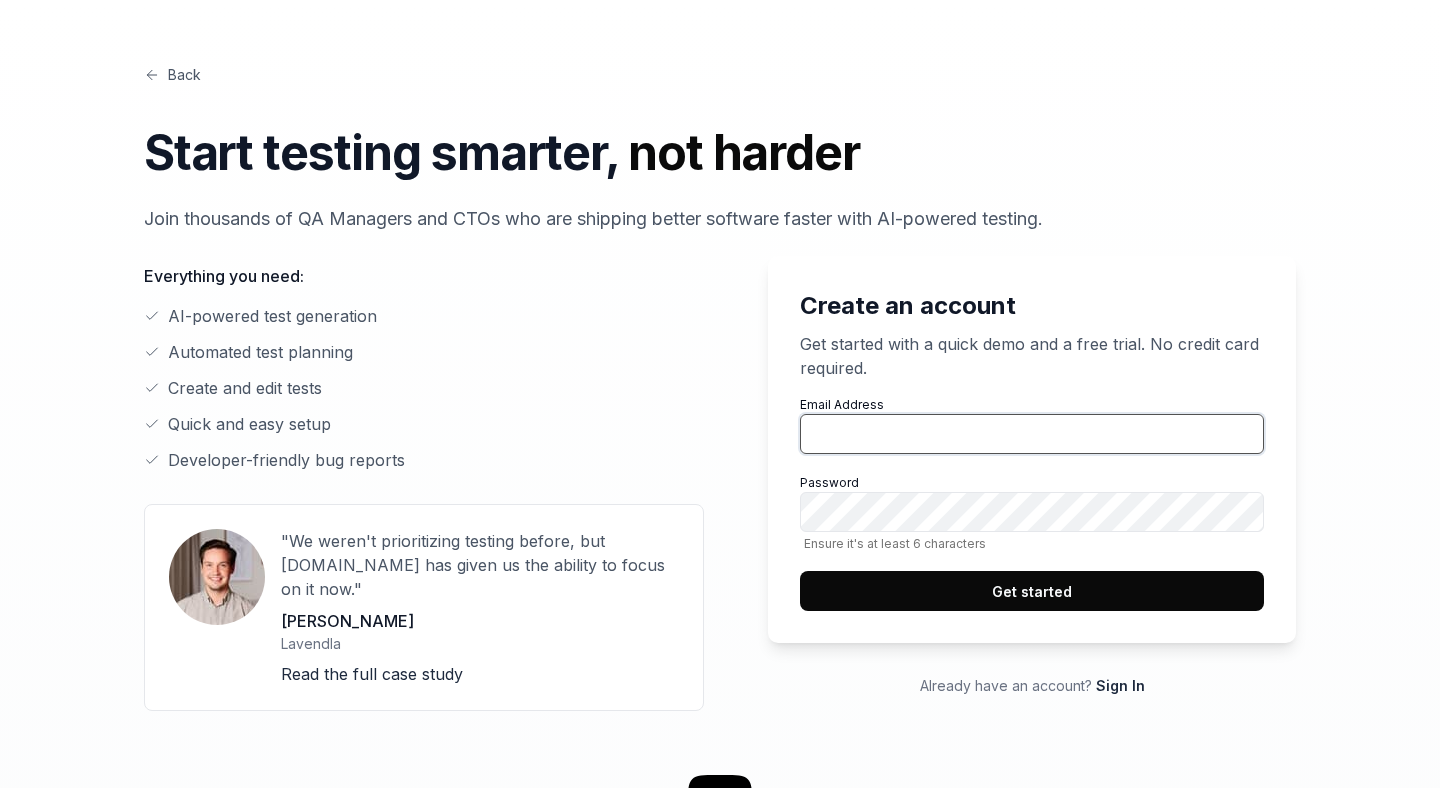 click on "Email Address" at bounding box center [1032, 434] 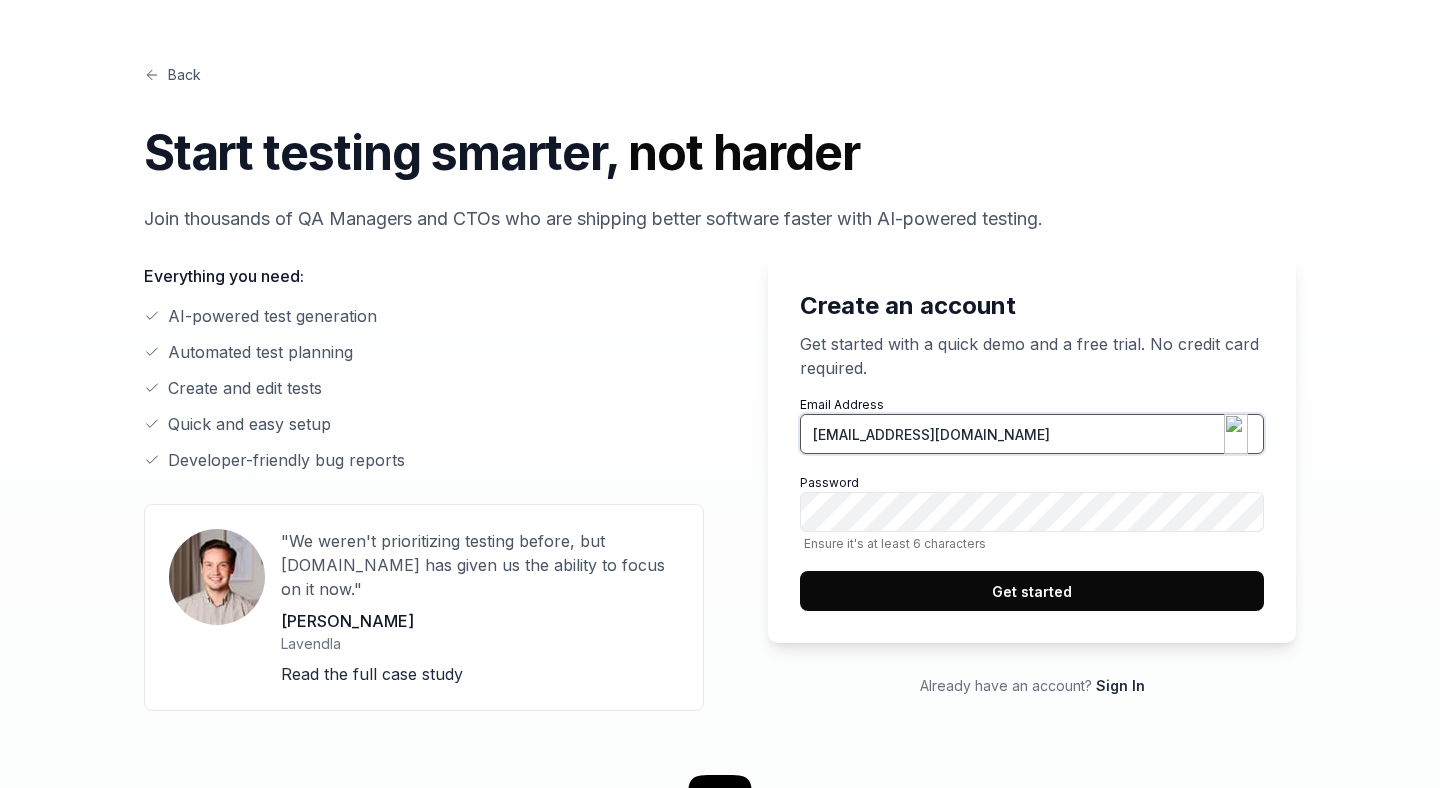 type on "[EMAIL_ADDRESS][DOMAIN_NAME]" 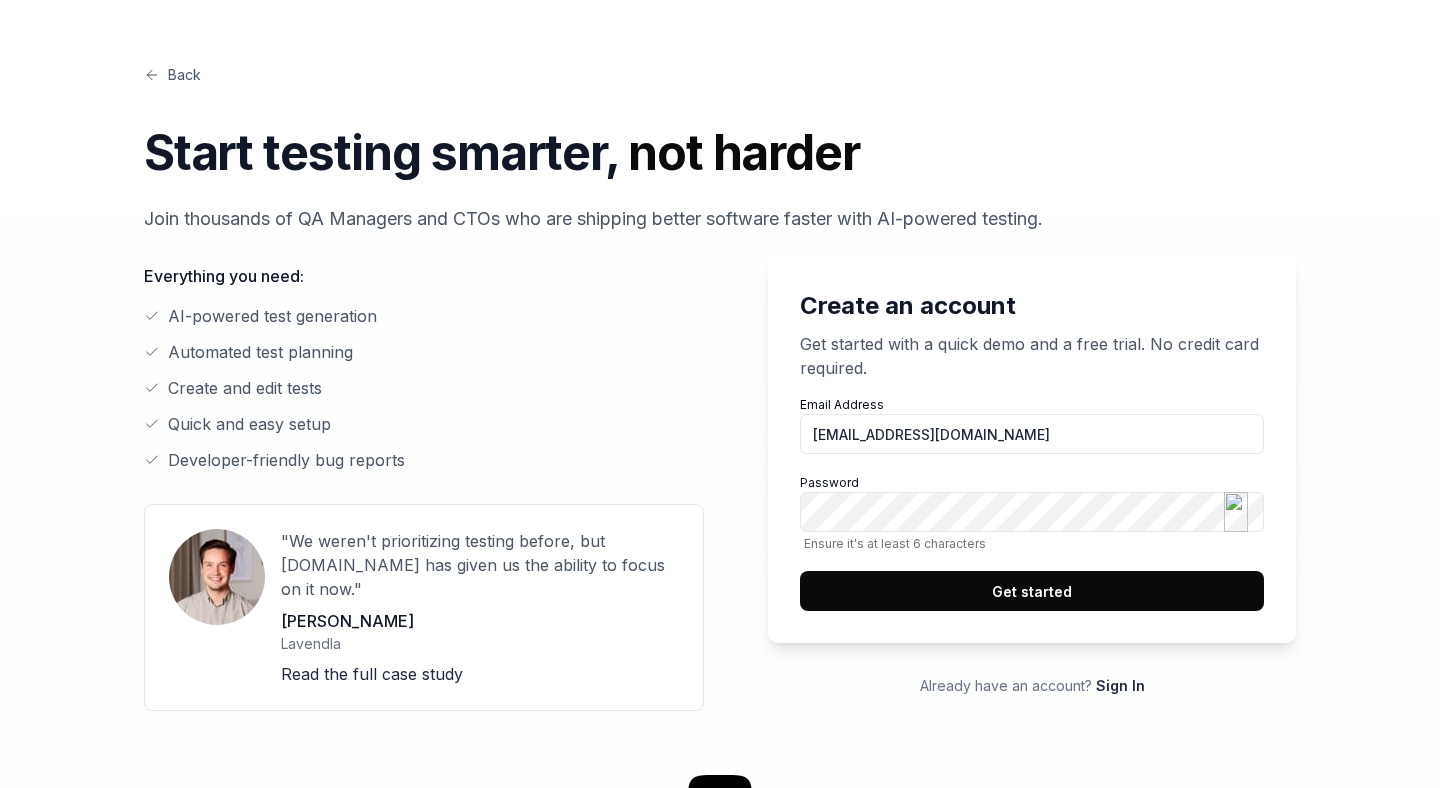 click on "Get started" at bounding box center [1032, 591] 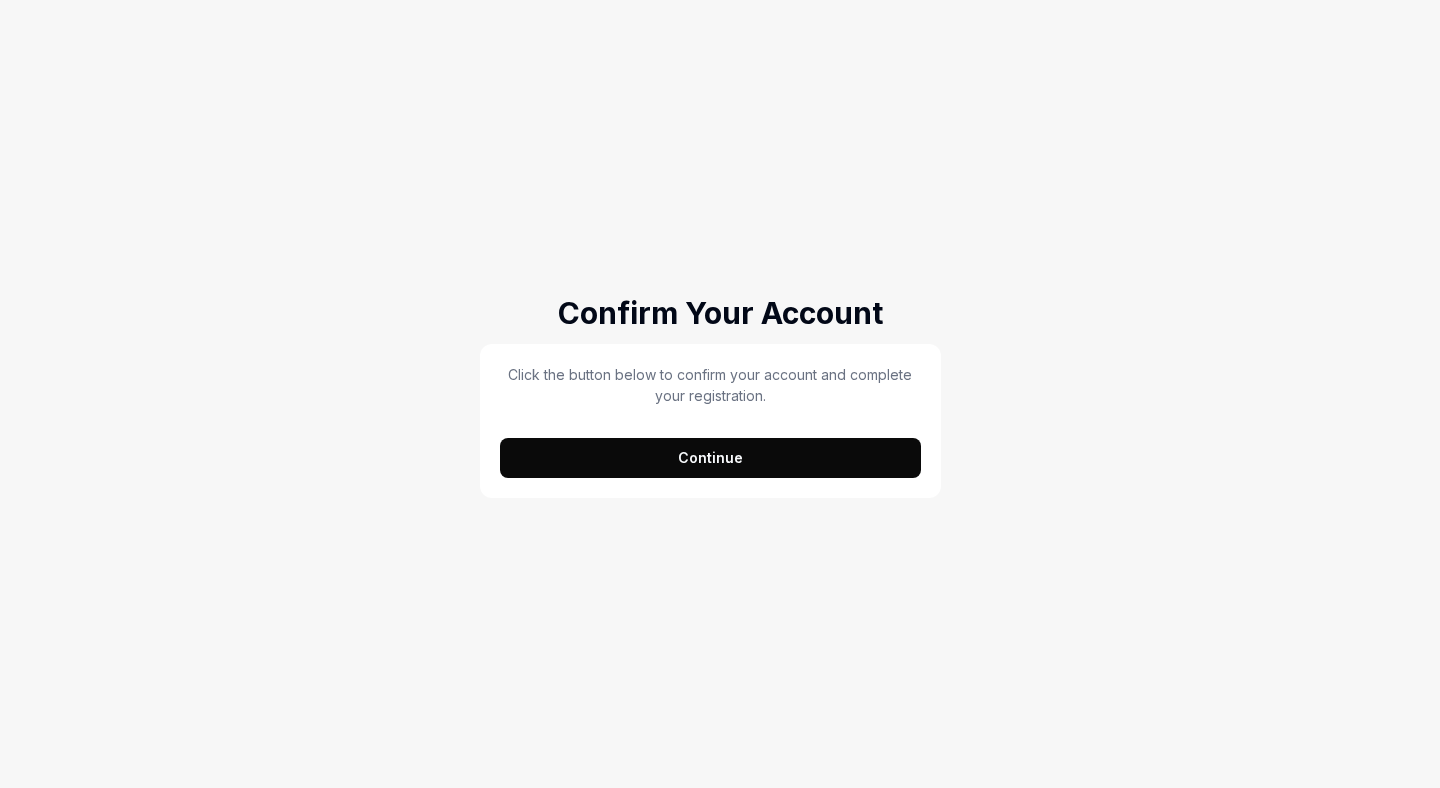 scroll, scrollTop: 0, scrollLeft: 0, axis: both 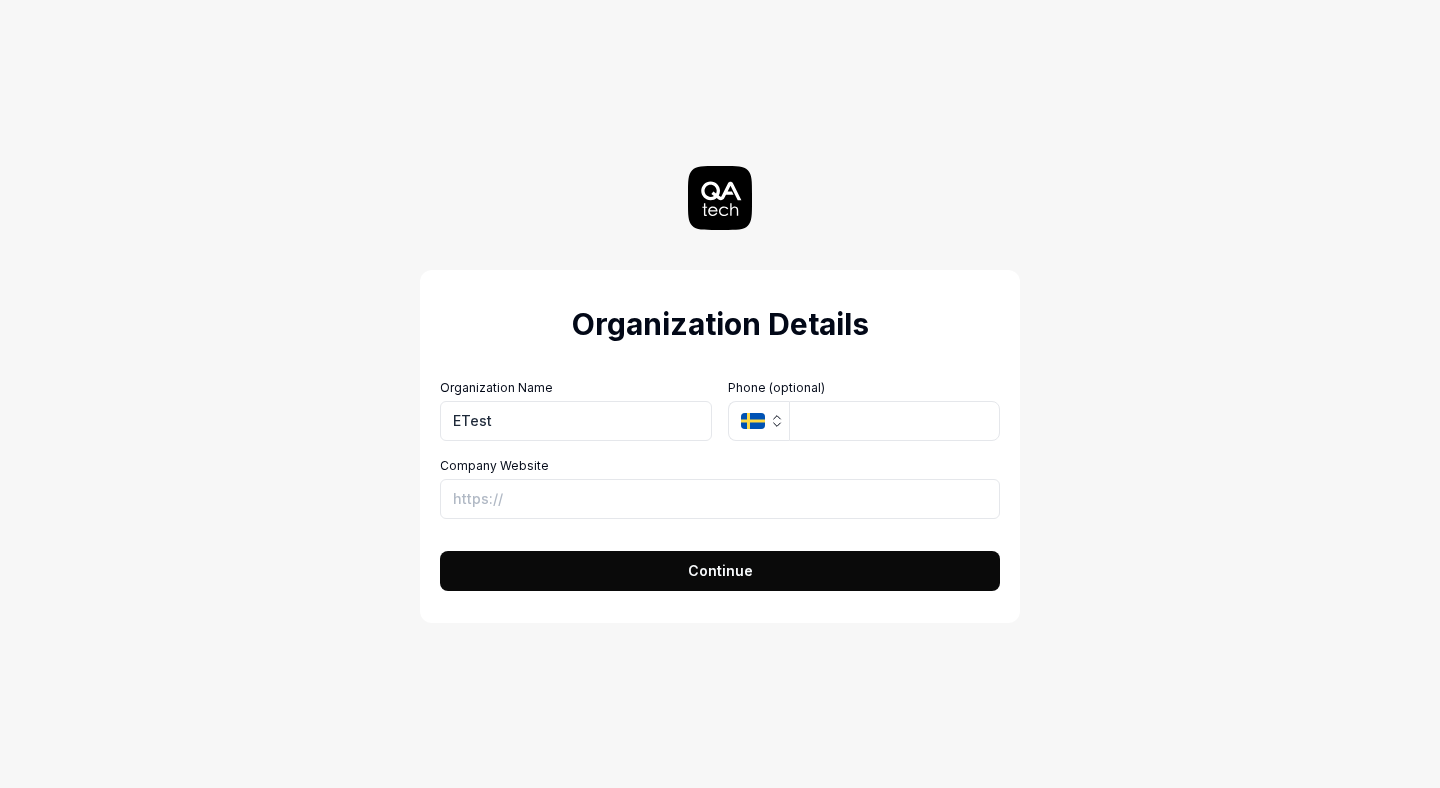 type on "ETest" 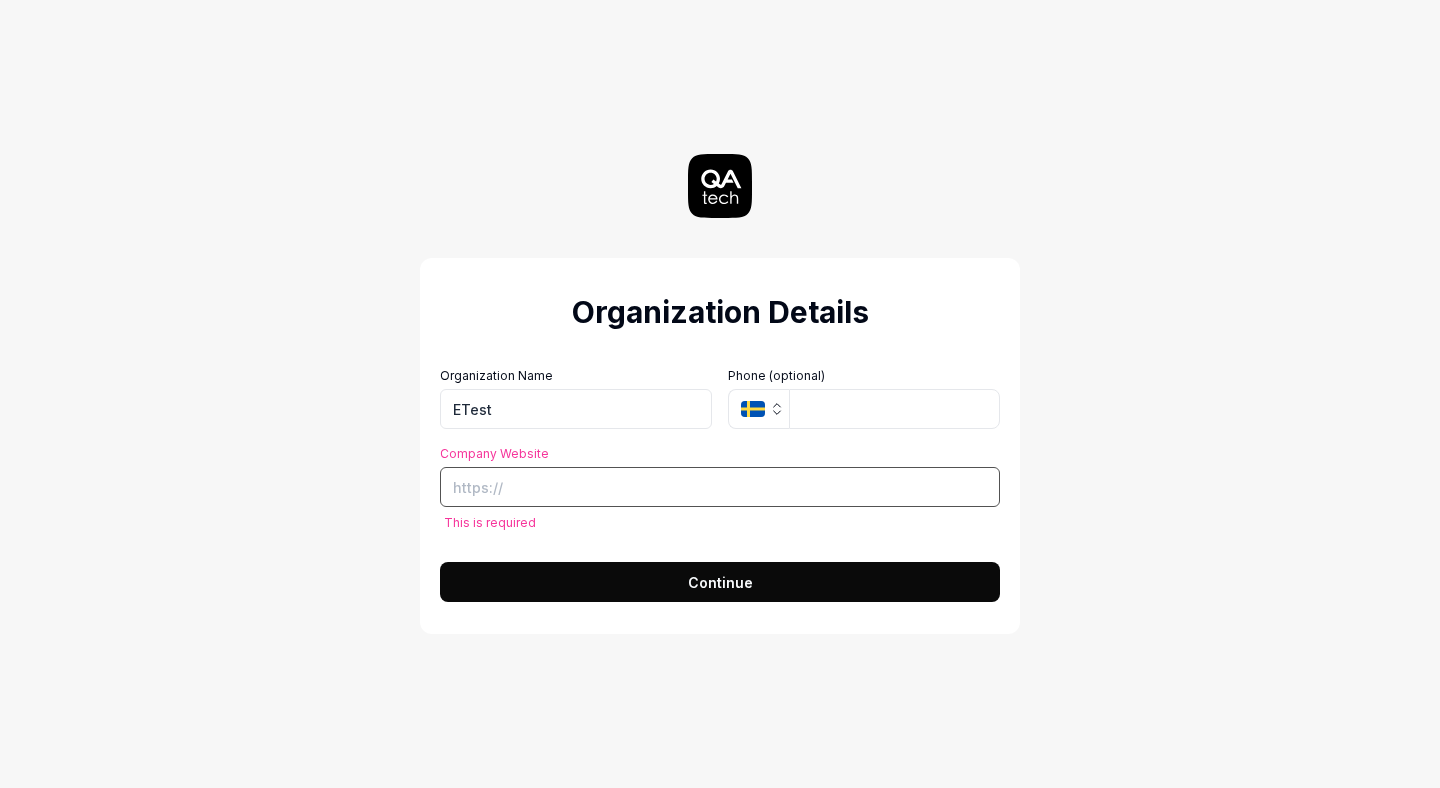 paste on "[DOMAIN_NAME]" 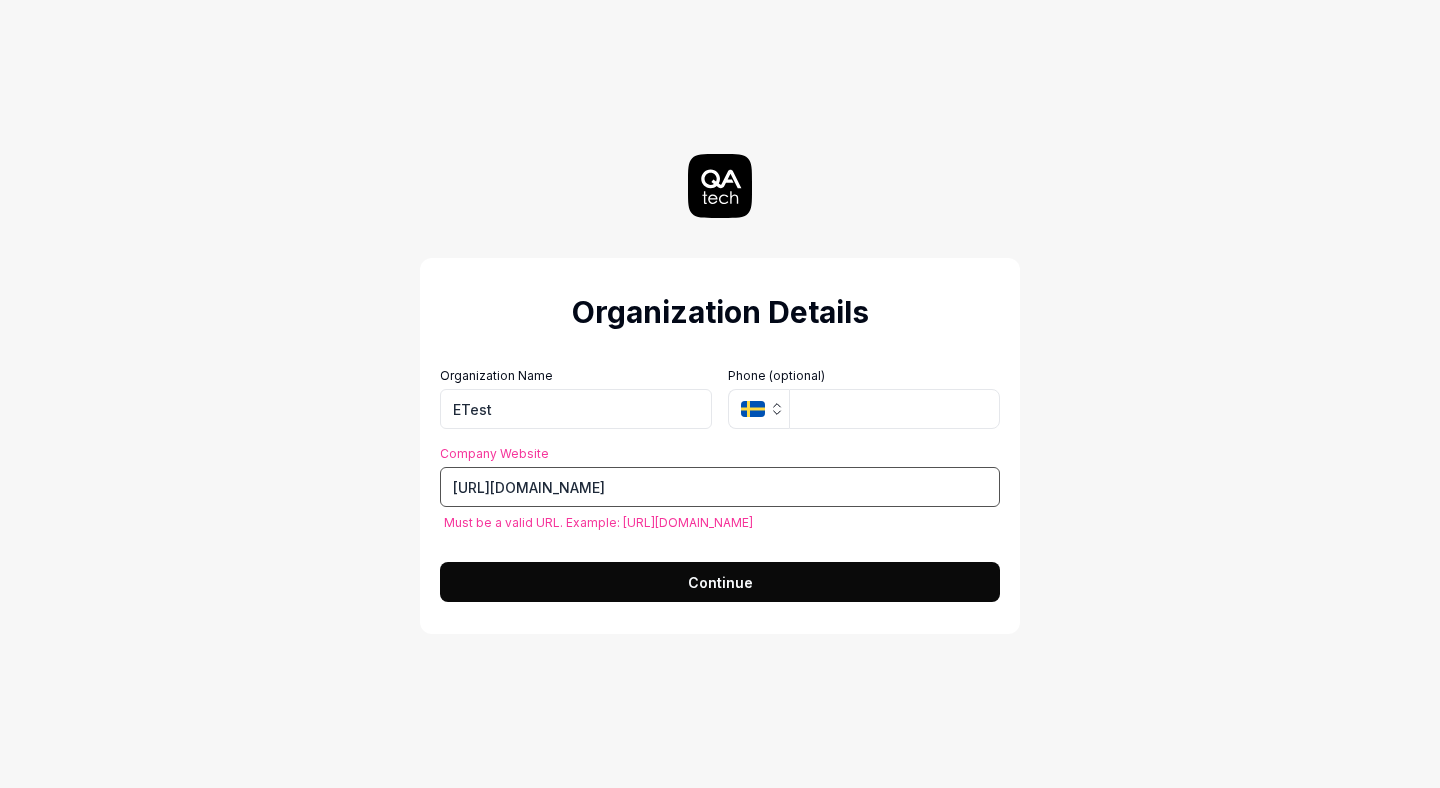 paste on "/" 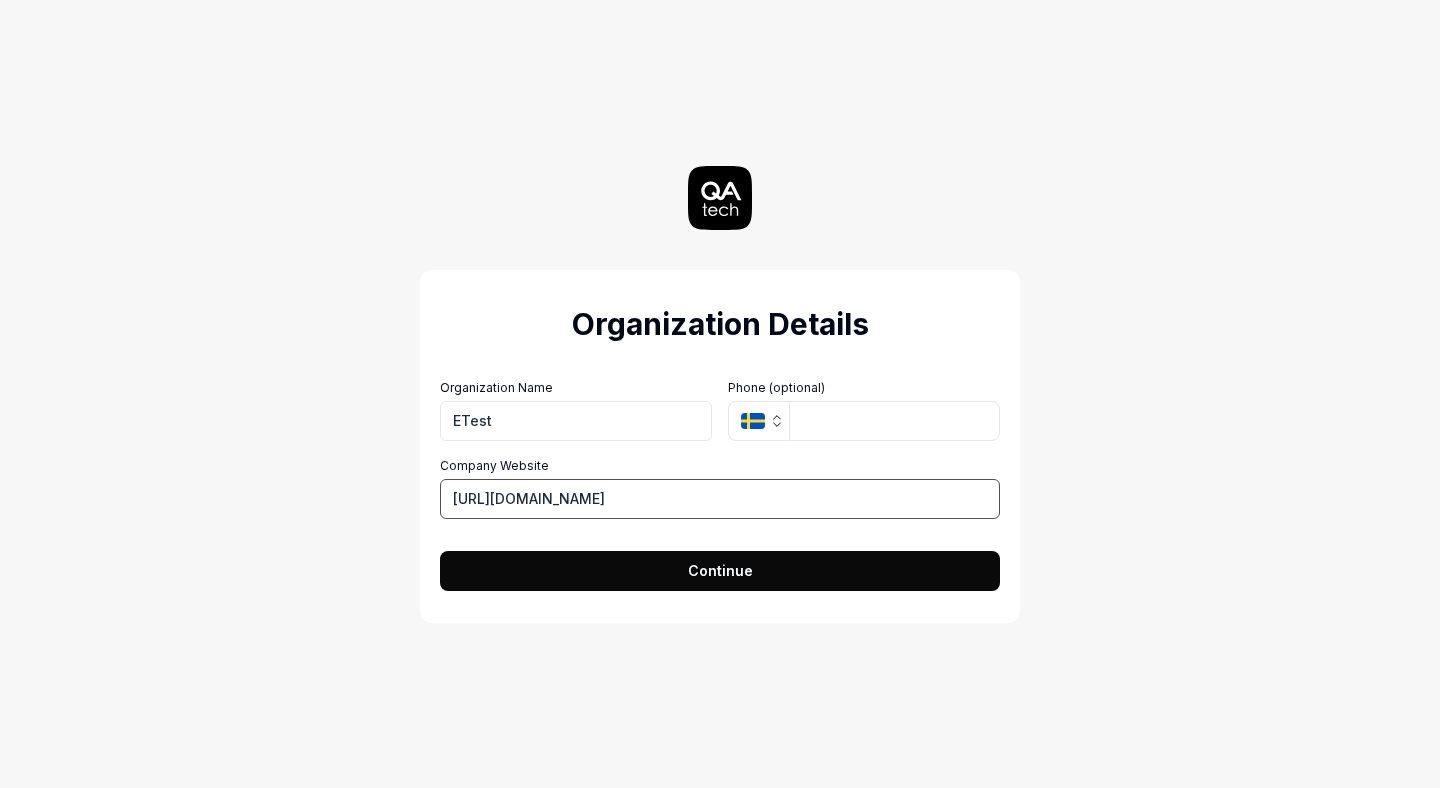click on "[URL][DOMAIN_NAME]" at bounding box center [720, 499] 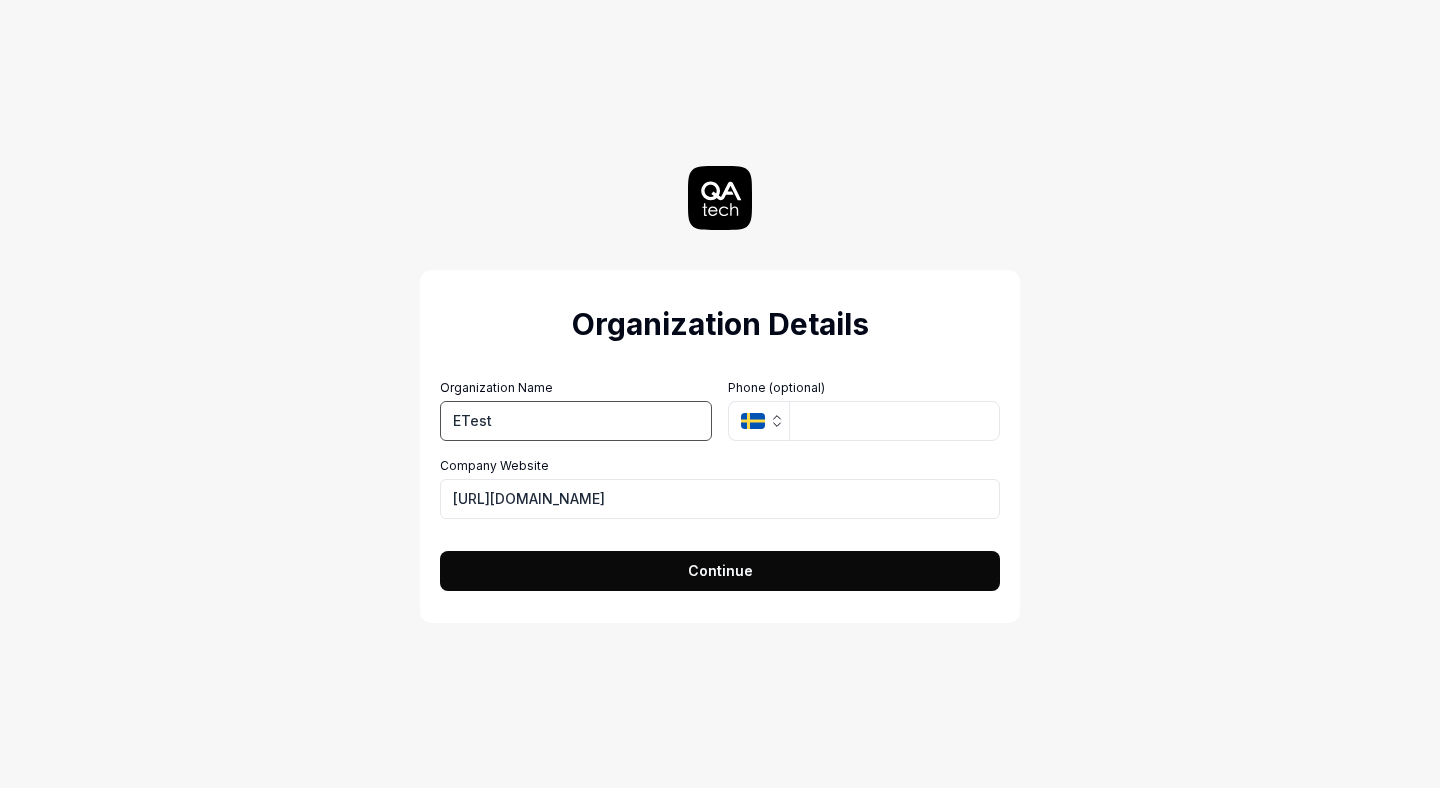 click on "ETest" at bounding box center (576, 421) 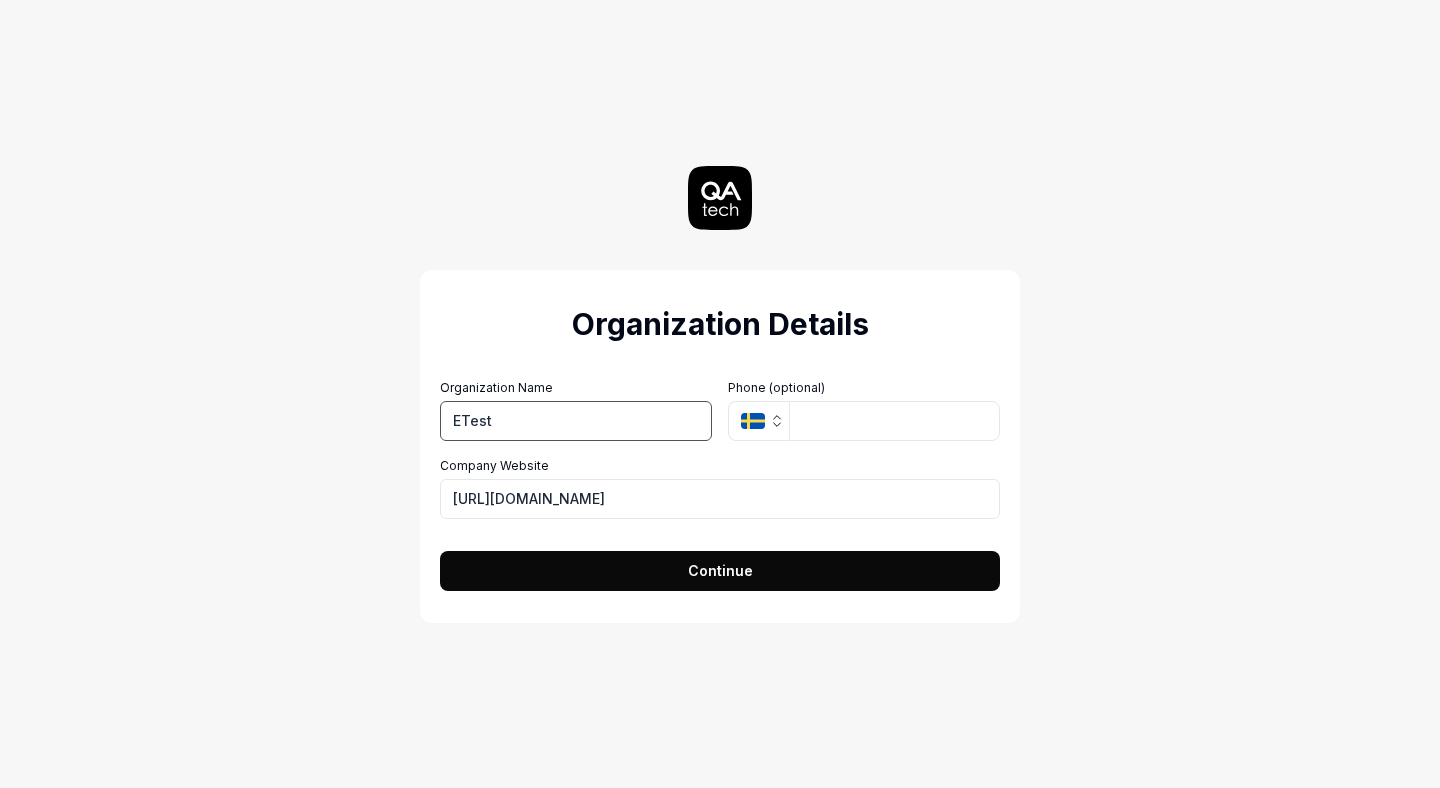 paste on "mezave" 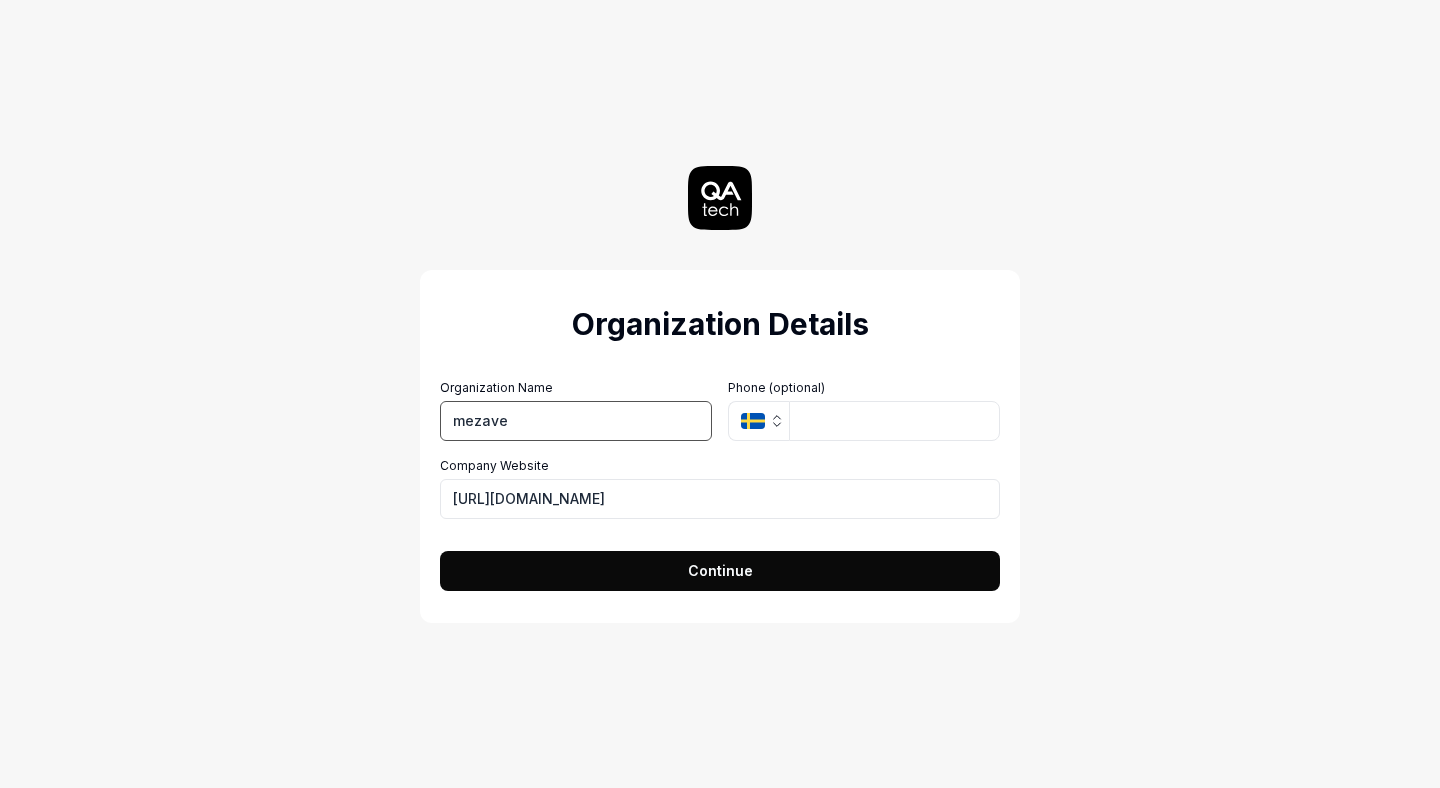 type on "mezave" 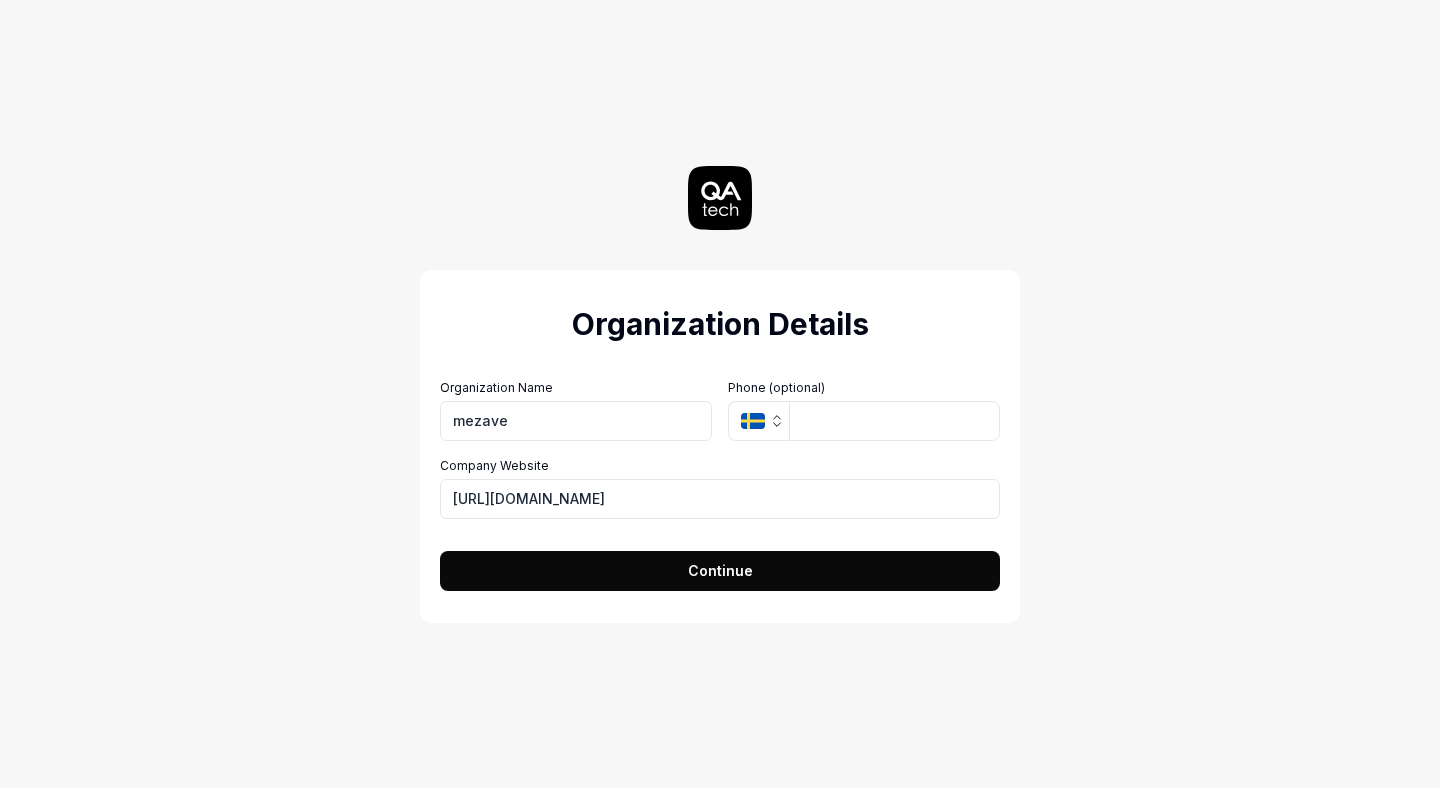 click on "Continue" at bounding box center (720, 570) 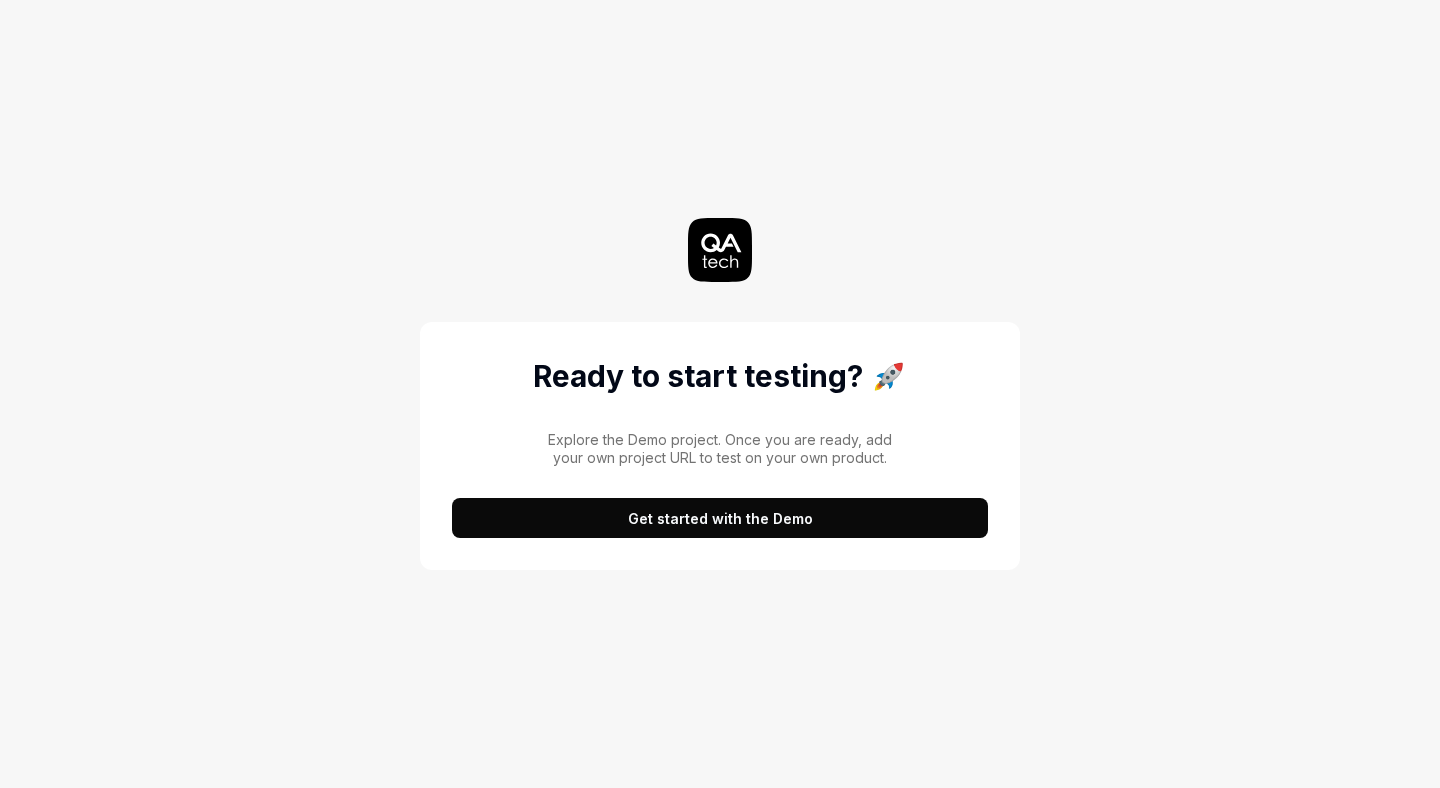 click on "Get started with the Demo" at bounding box center (720, 518) 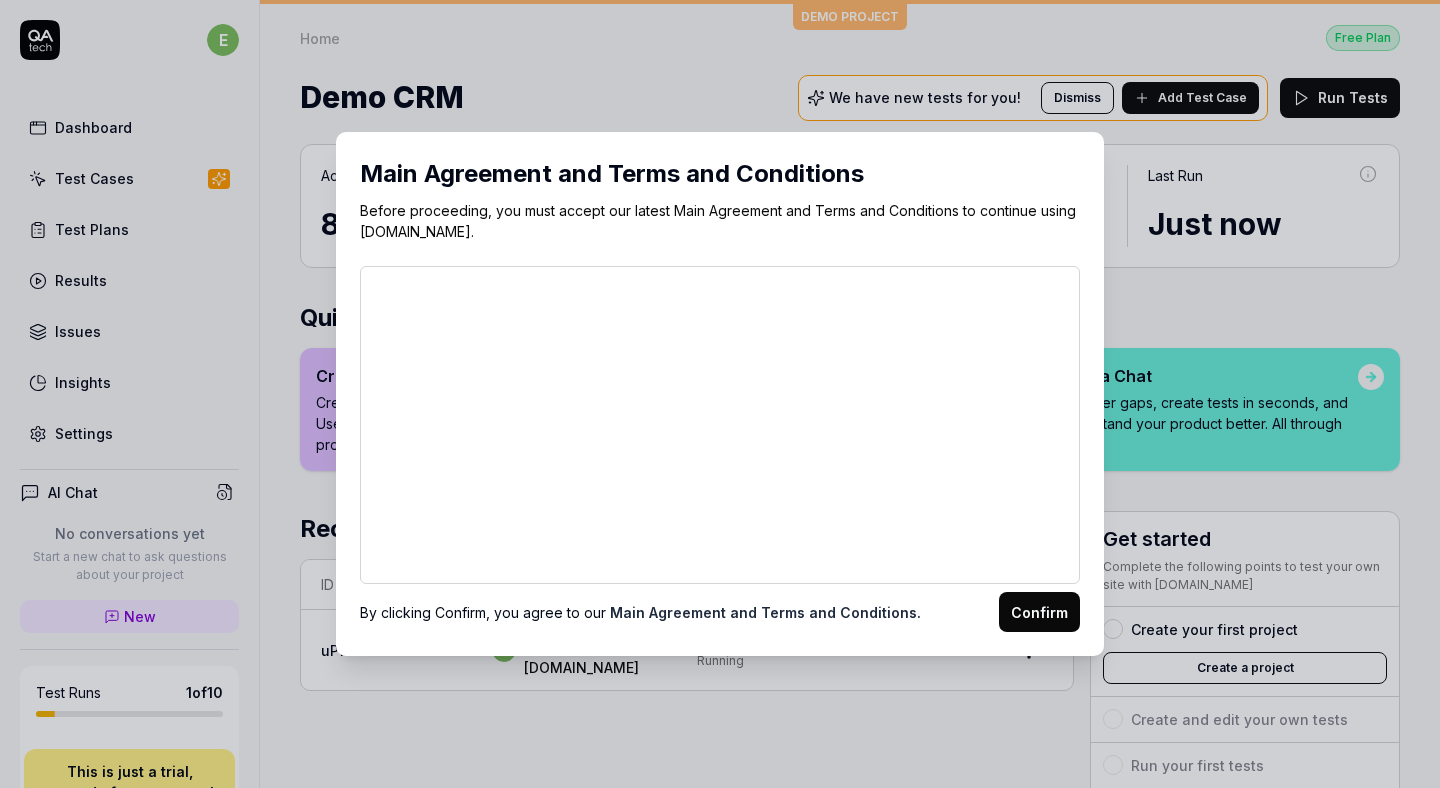 click on "Confirm" at bounding box center [1039, 612] 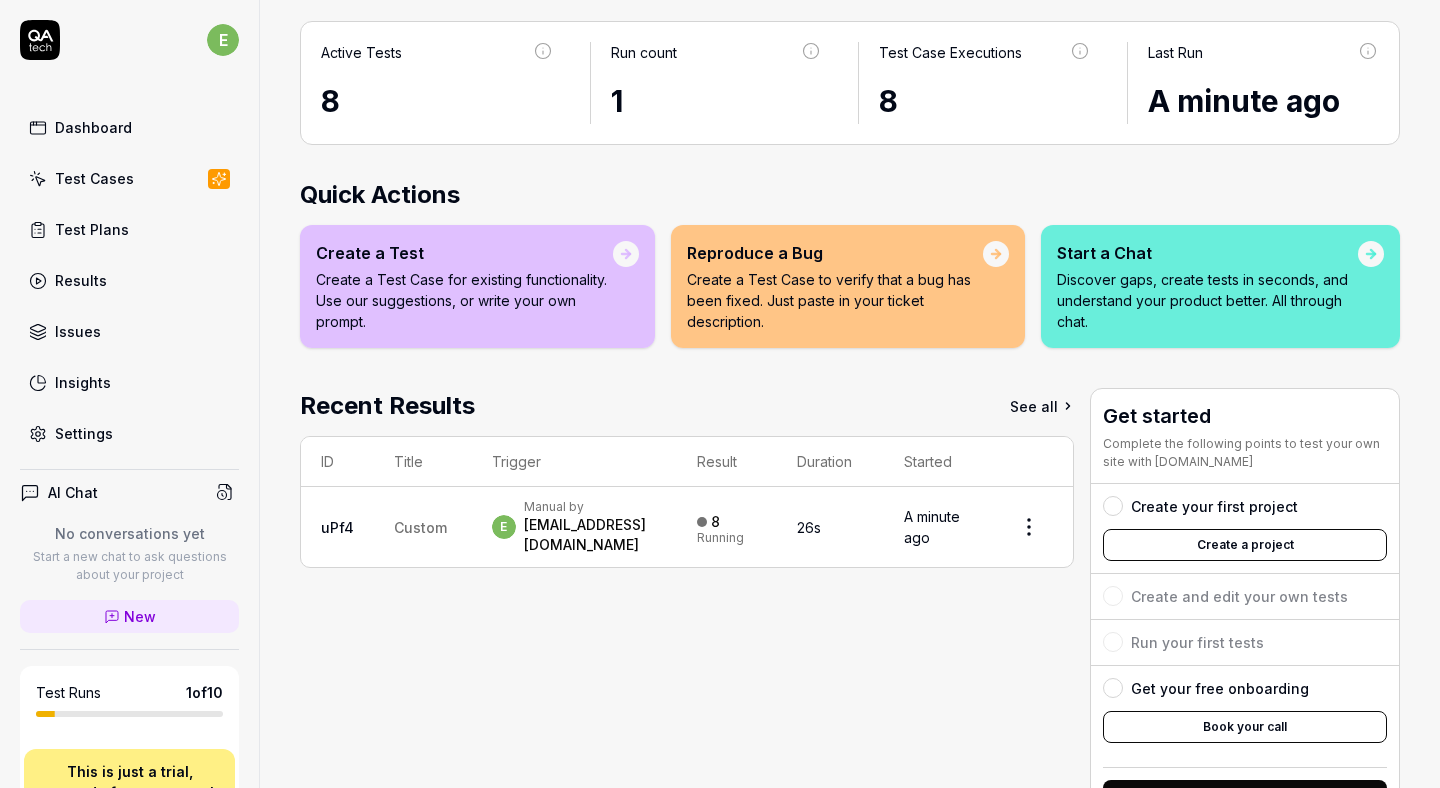 scroll, scrollTop: 0, scrollLeft: 0, axis: both 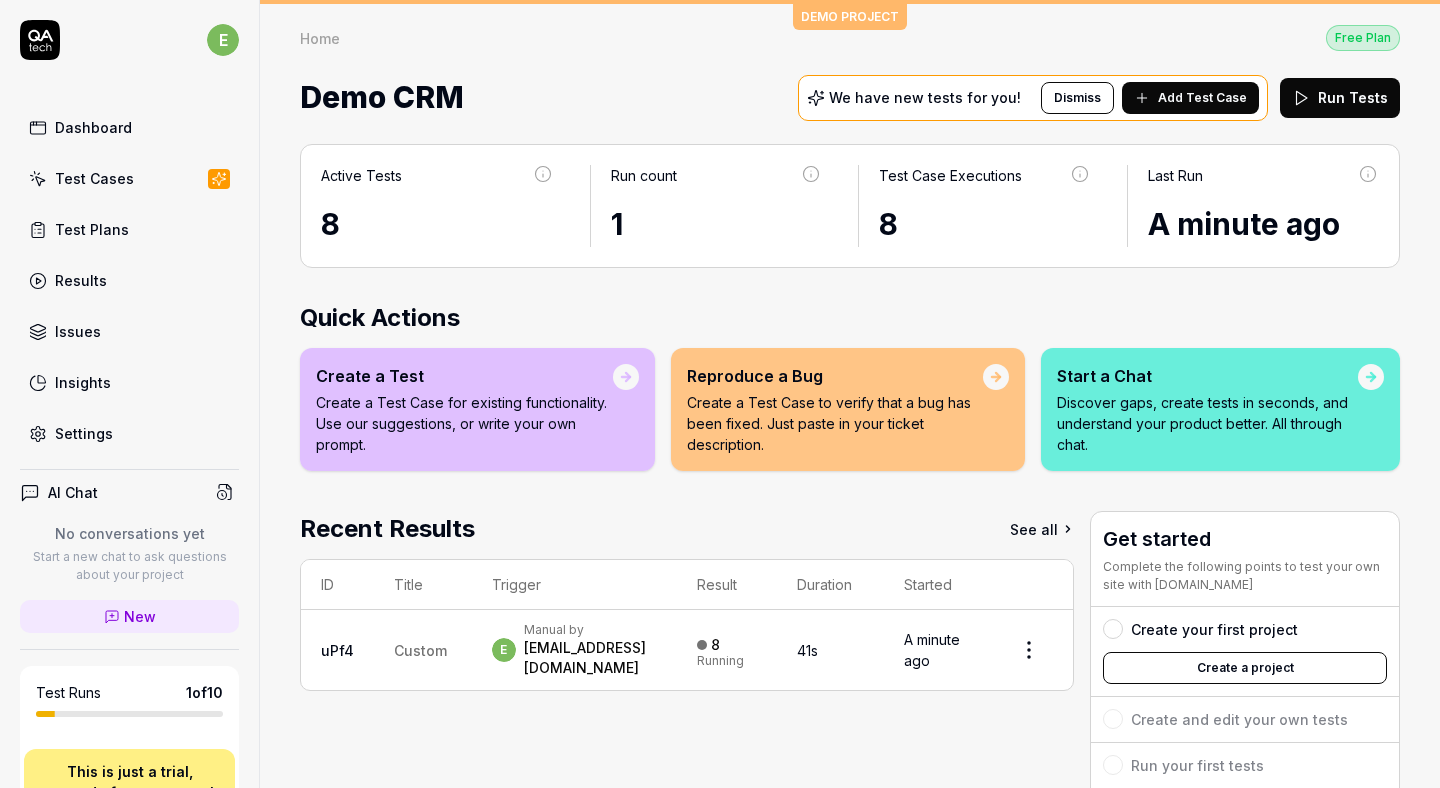 click on "Dashboard" at bounding box center [93, 127] 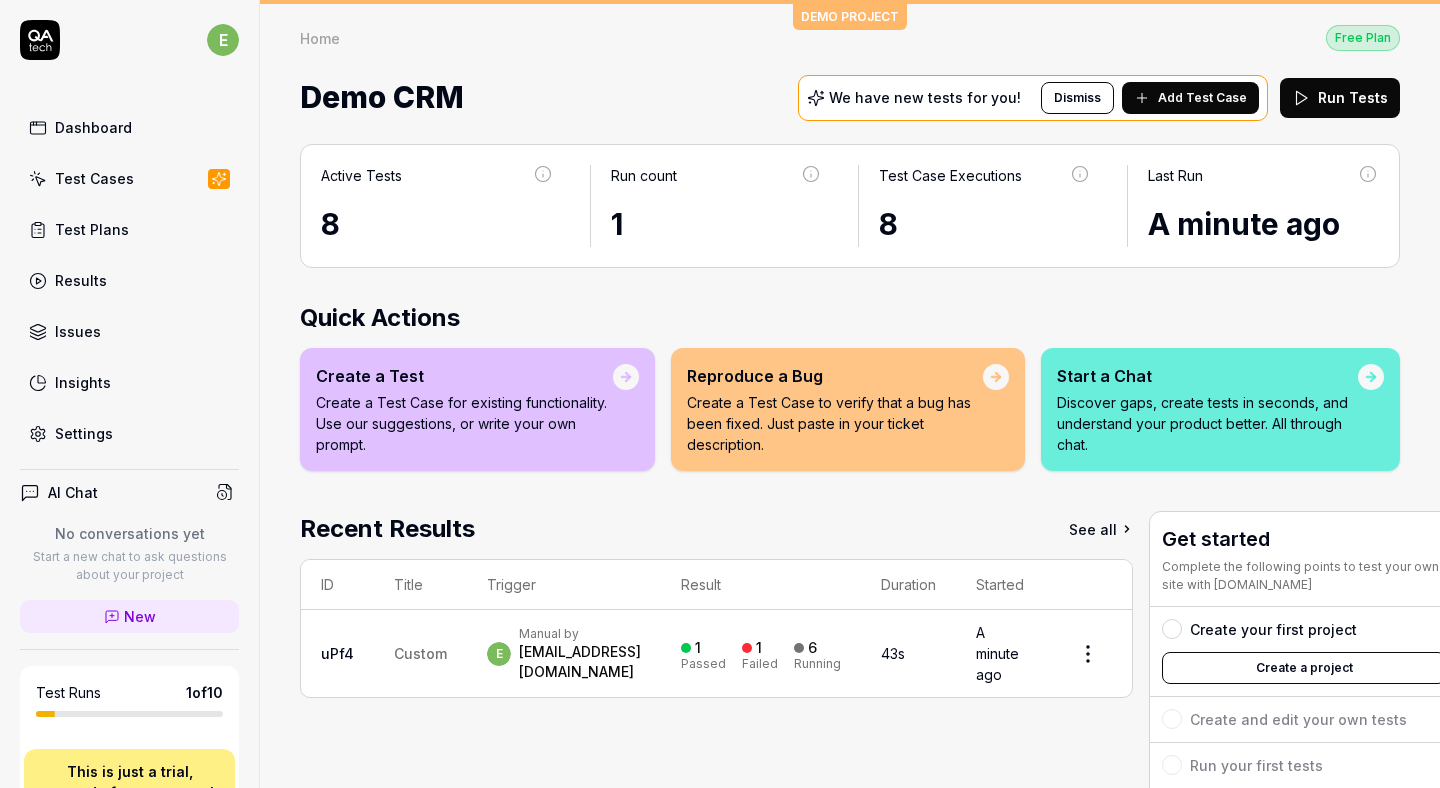 click on "Test Cases" at bounding box center (94, 178) 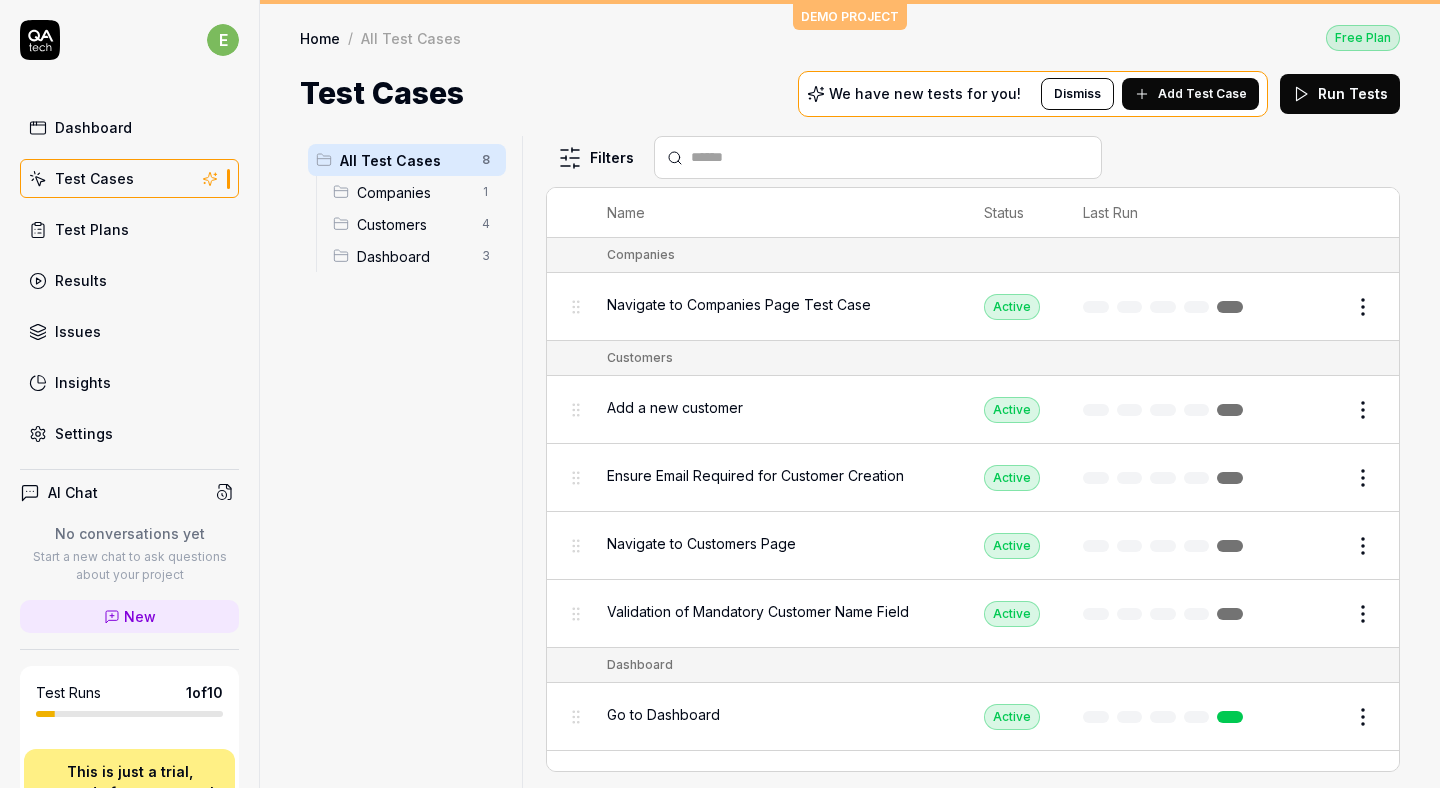 click on "Navigate to Companies Page Test Case" at bounding box center [739, 304] 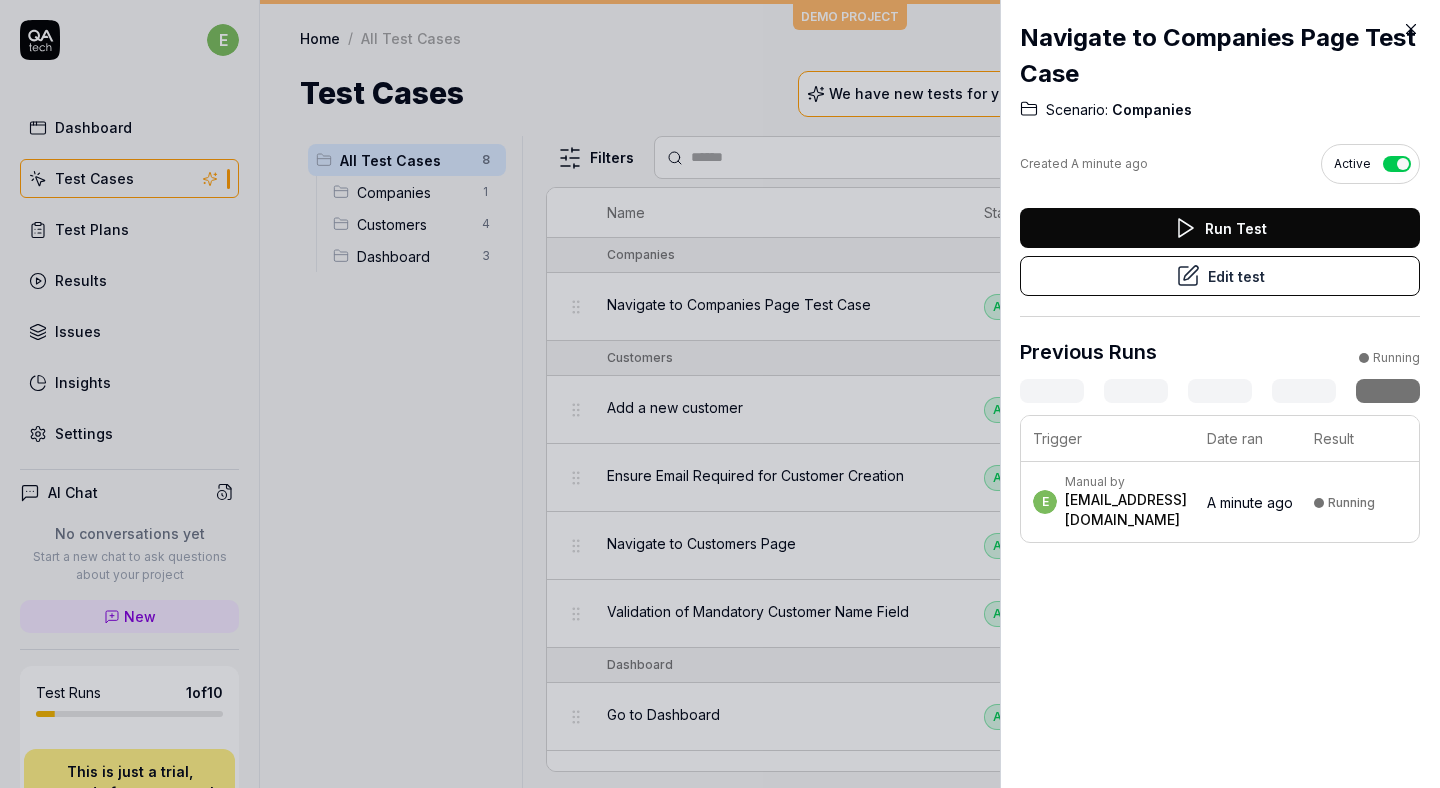 click 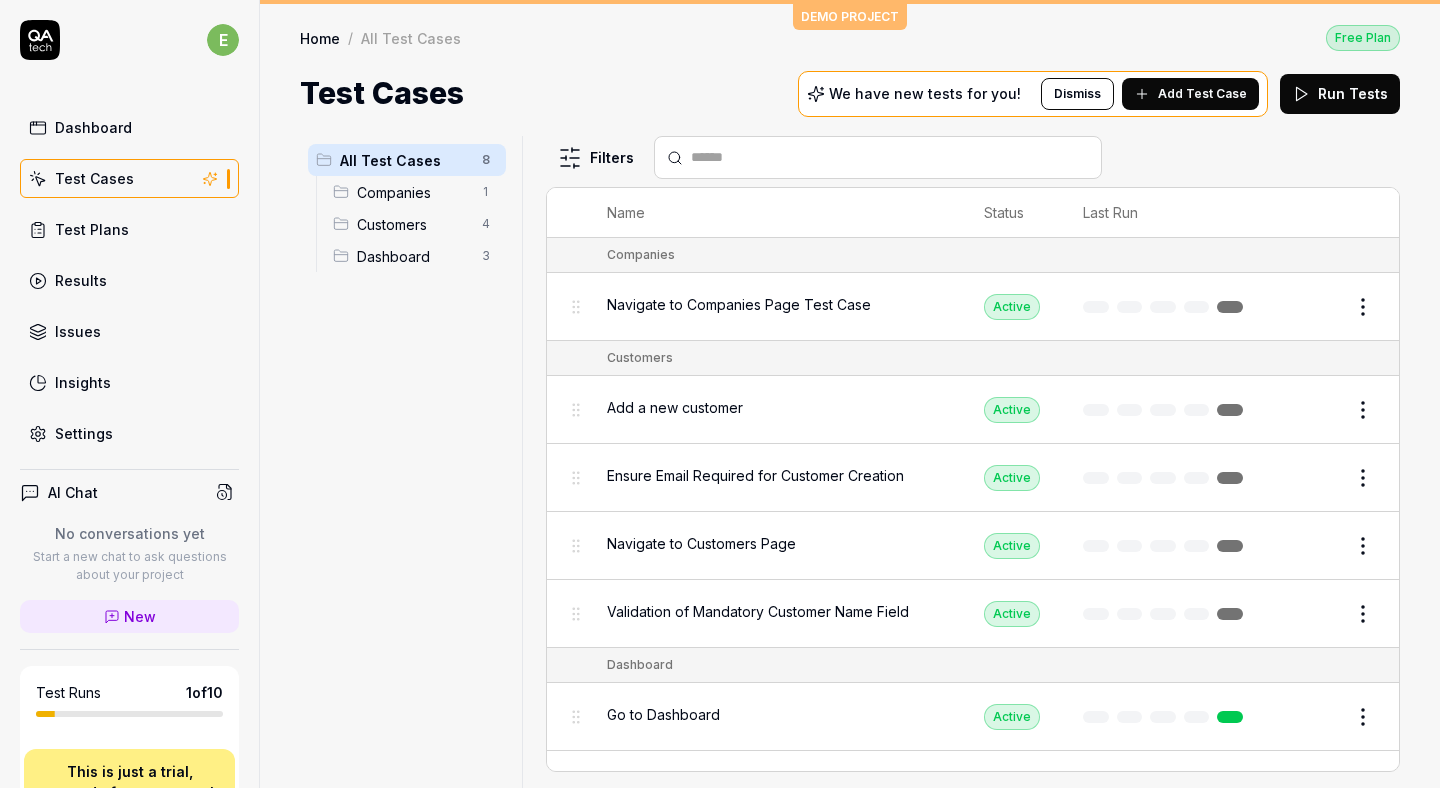 click on "AI Chat No conversations yet Start a new chat to ask questions about your project New Test Runs 1  of  10 This is just a trial, upgrade for more tests! You have almost reached the limit for the trial. Upgrade Now Book a call with us Documentation m mezave Demo CRM Collapse Sidebar" at bounding box center [129, 787] 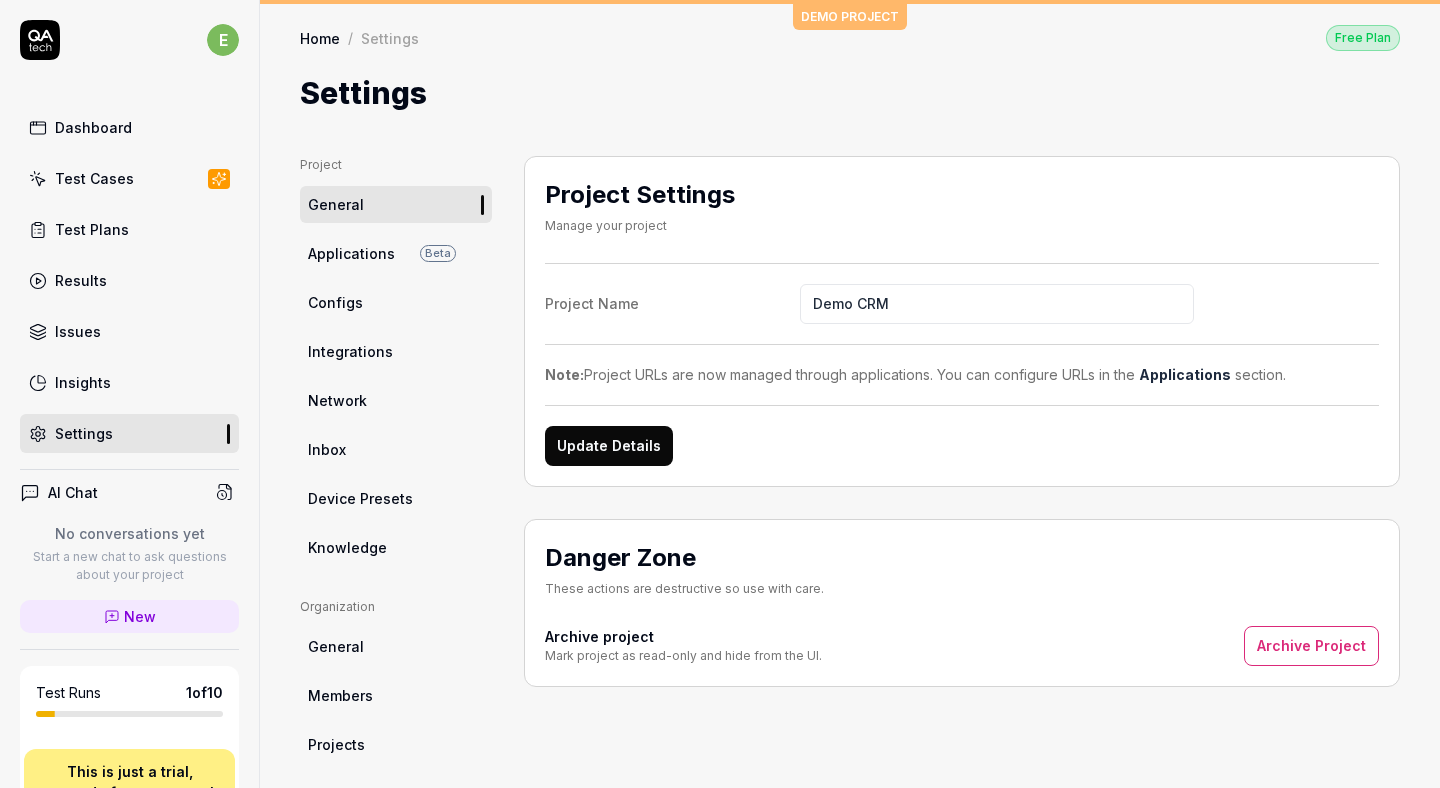 click on "Dashboard" at bounding box center (93, 127) 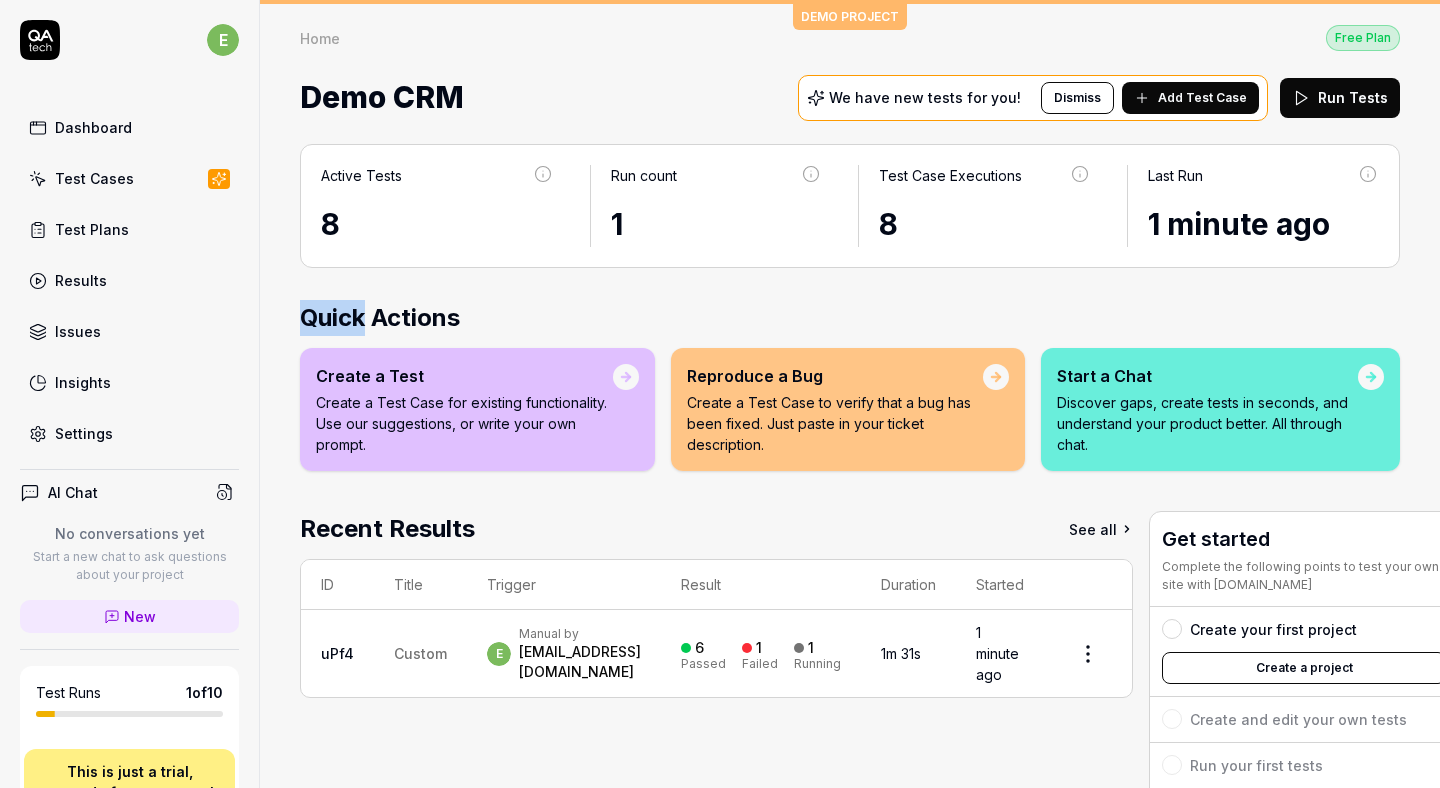 click on "Active Tests 8 Run count 1 Test Case Executions 8 Last Run 1 minute ago Quick Actions Create a Test Create a Test Case for existing functionality. Use our suggestions, or write your own prompt. Reproduce a Bug Create a Test Case to verify that a bug has been fixed. Just paste in your ticket description. Start a Chat Discover gaps, create tests in seconds, and understand your product better. All through chat. Recent Results See all ID Title Trigger Result Duration Started uPf4 Custom e Manual by [EMAIL_ADDRESS][DOMAIN_NAME] 6 Passed 1 Failed 1 Running 1m 31s 1 minute ago Get started Complete the following points to test your own site with [DOMAIN_NAME] Create your first project Create a project Create and edit your own tests Run your first tests Get your free onboarding Book your call Complete Onboarding" at bounding box center [850, 560] 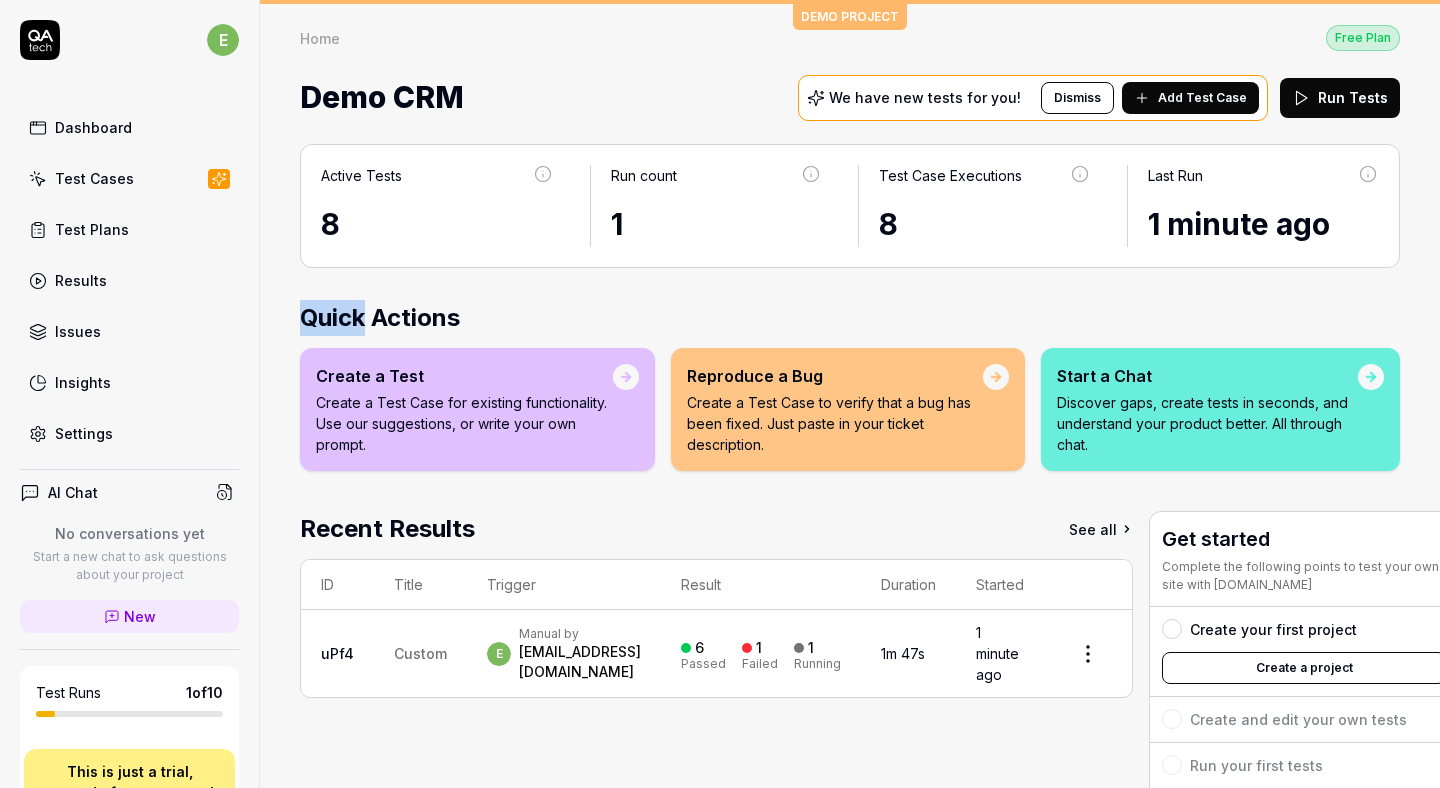 click on "Test Cases" at bounding box center [94, 178] 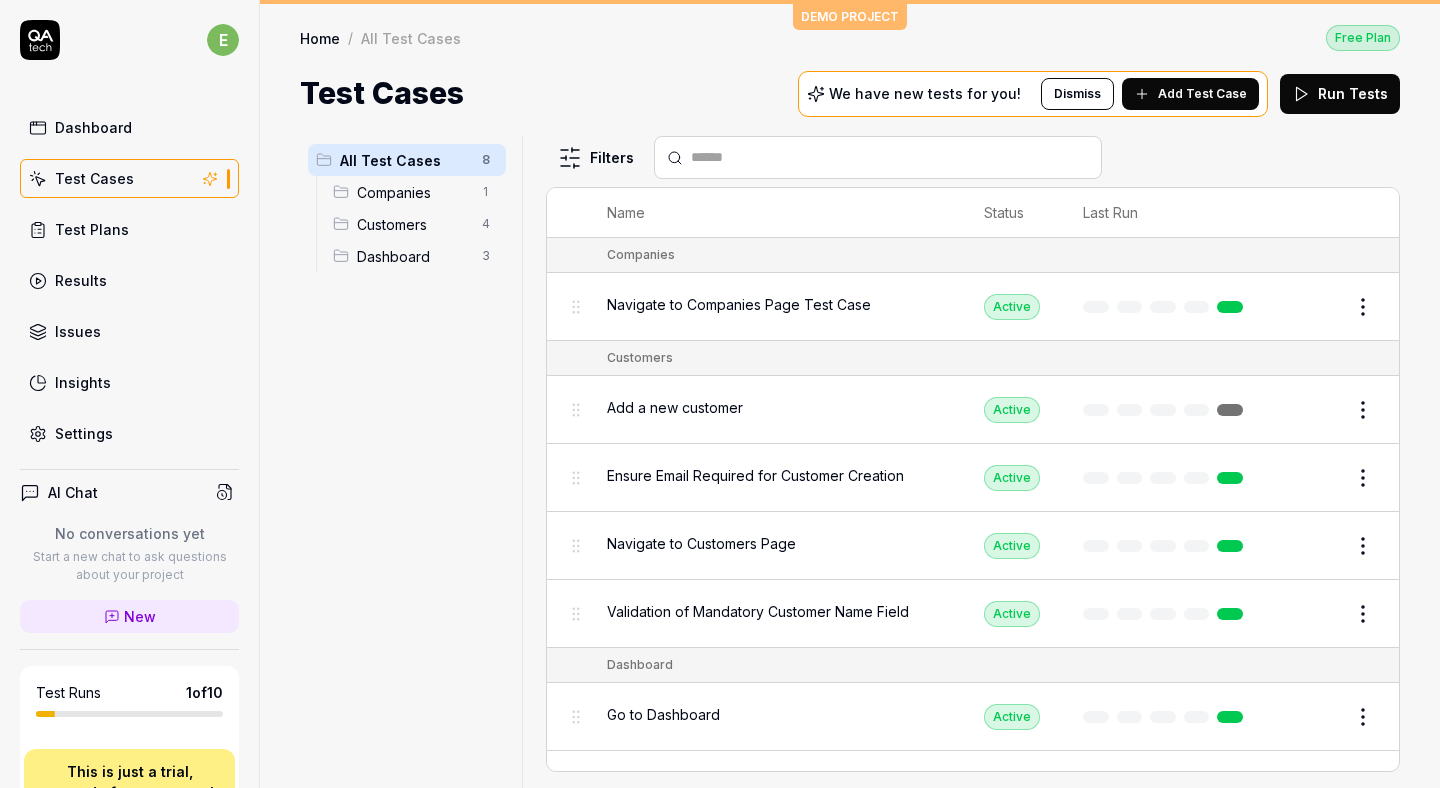 click on "Navigate to Companies Page Test Case" at bounding box center [739, 304] 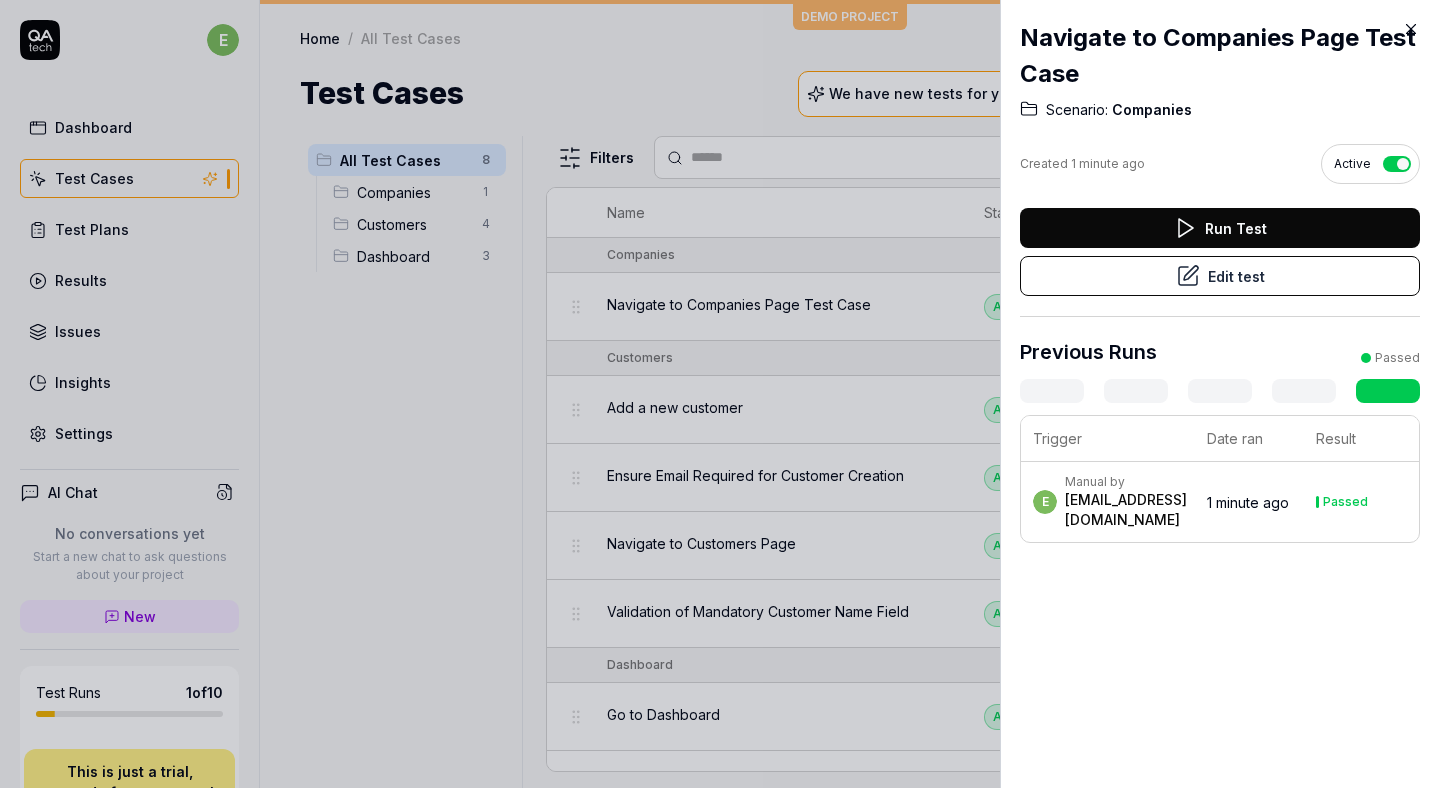 click 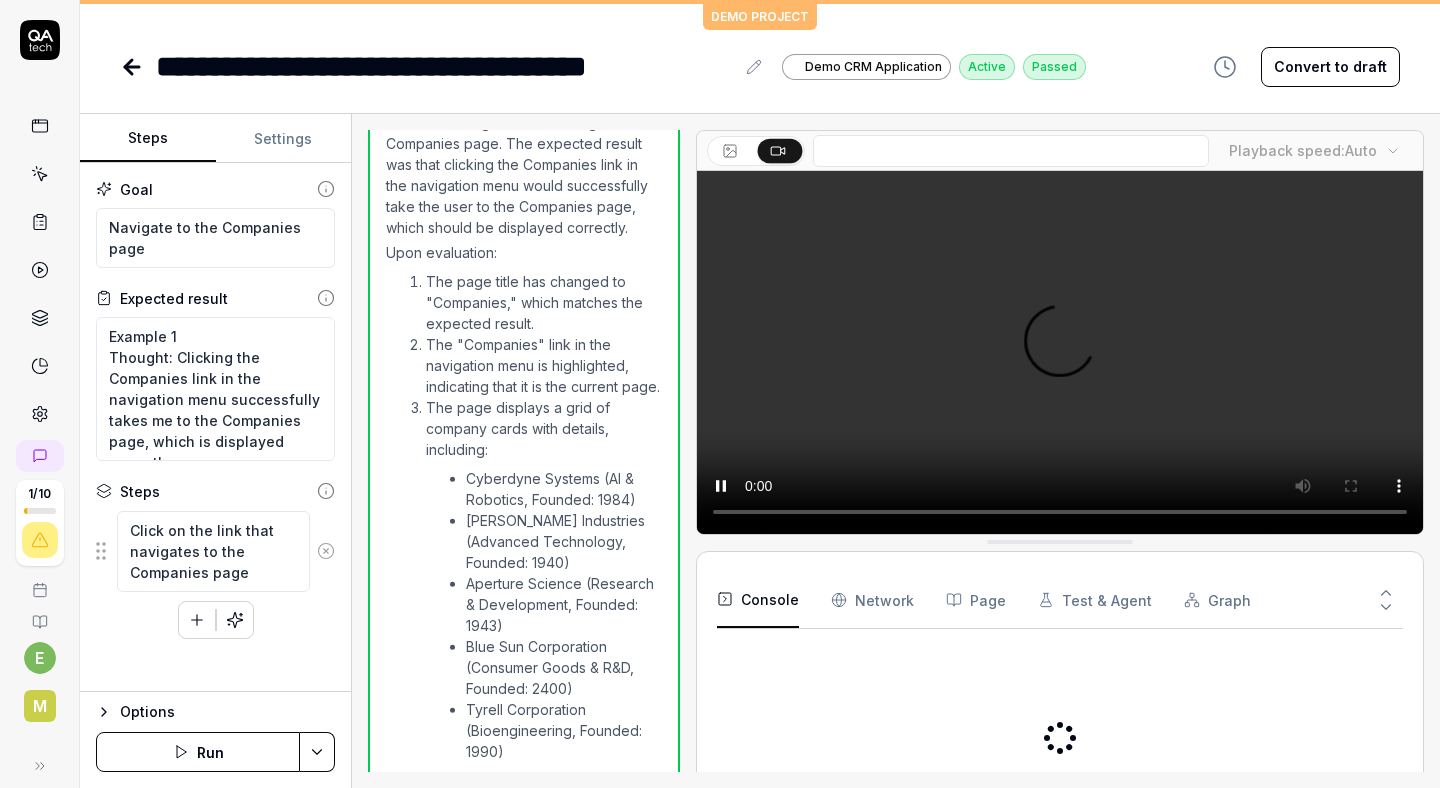 scroll, scrollTop: 463, scrollLeft: 0, axis: vertical 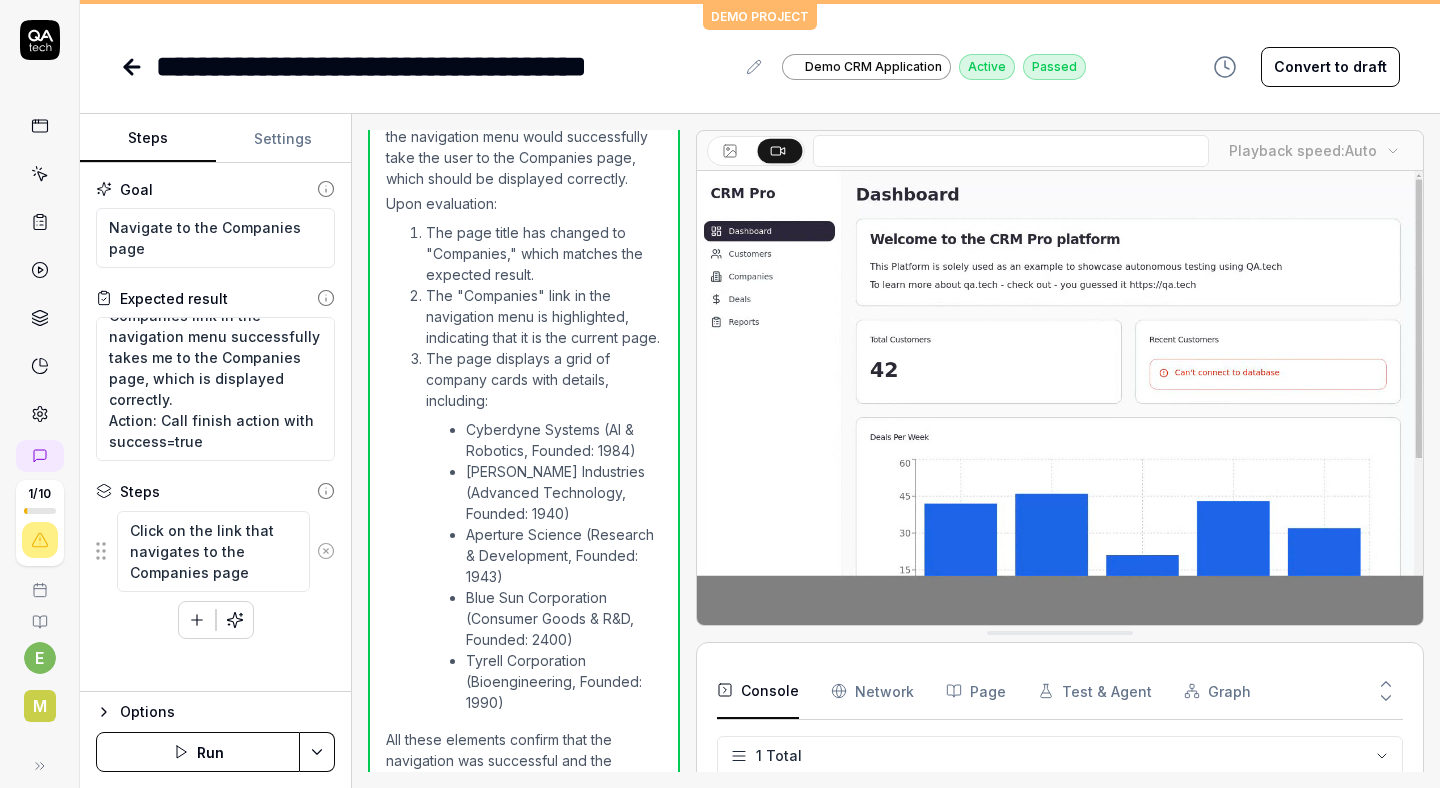 click on "Options" at bounding box center [227, 712] 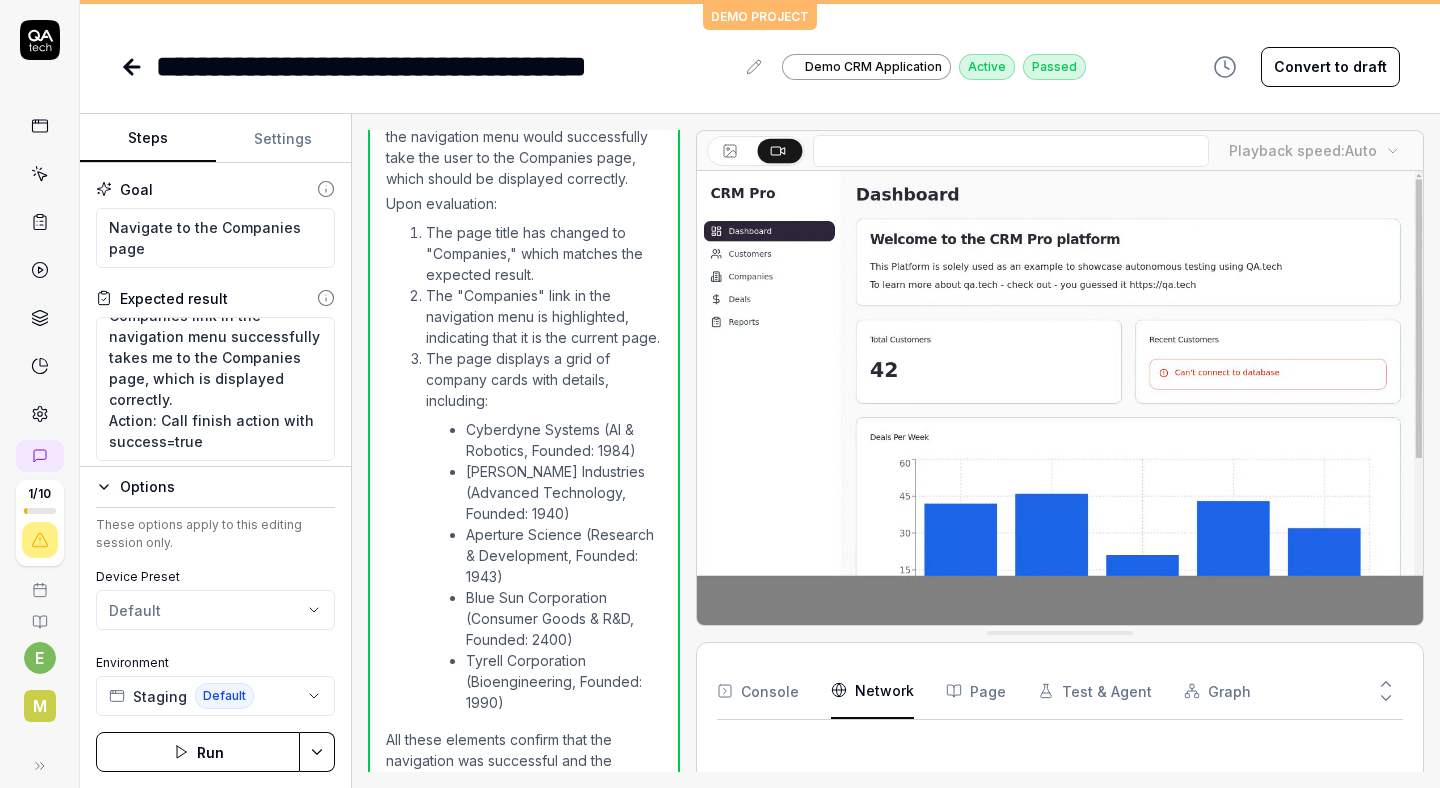 click on "Network" at bounding box center (872, 691) 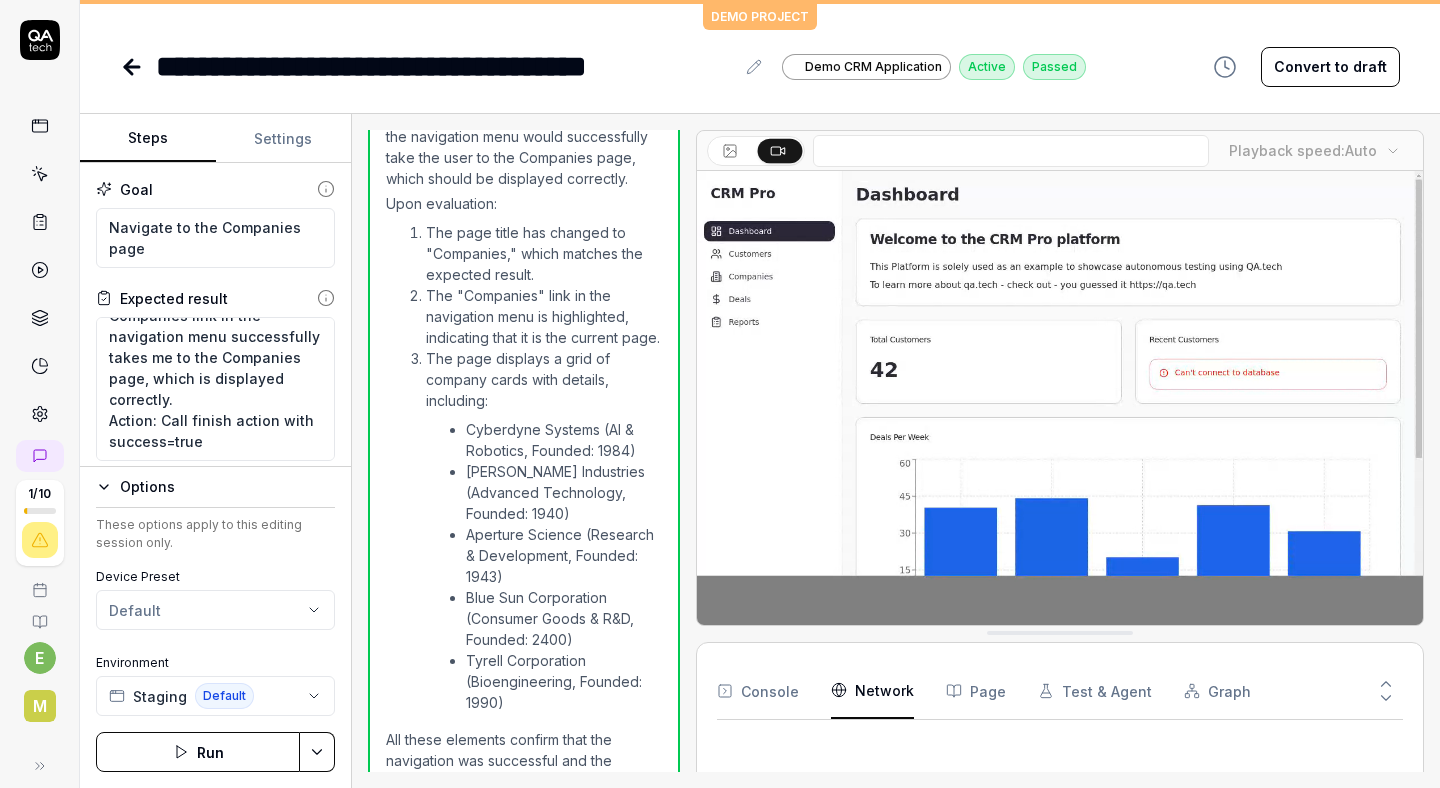 click on "Page" at bounding box center (976, 691) 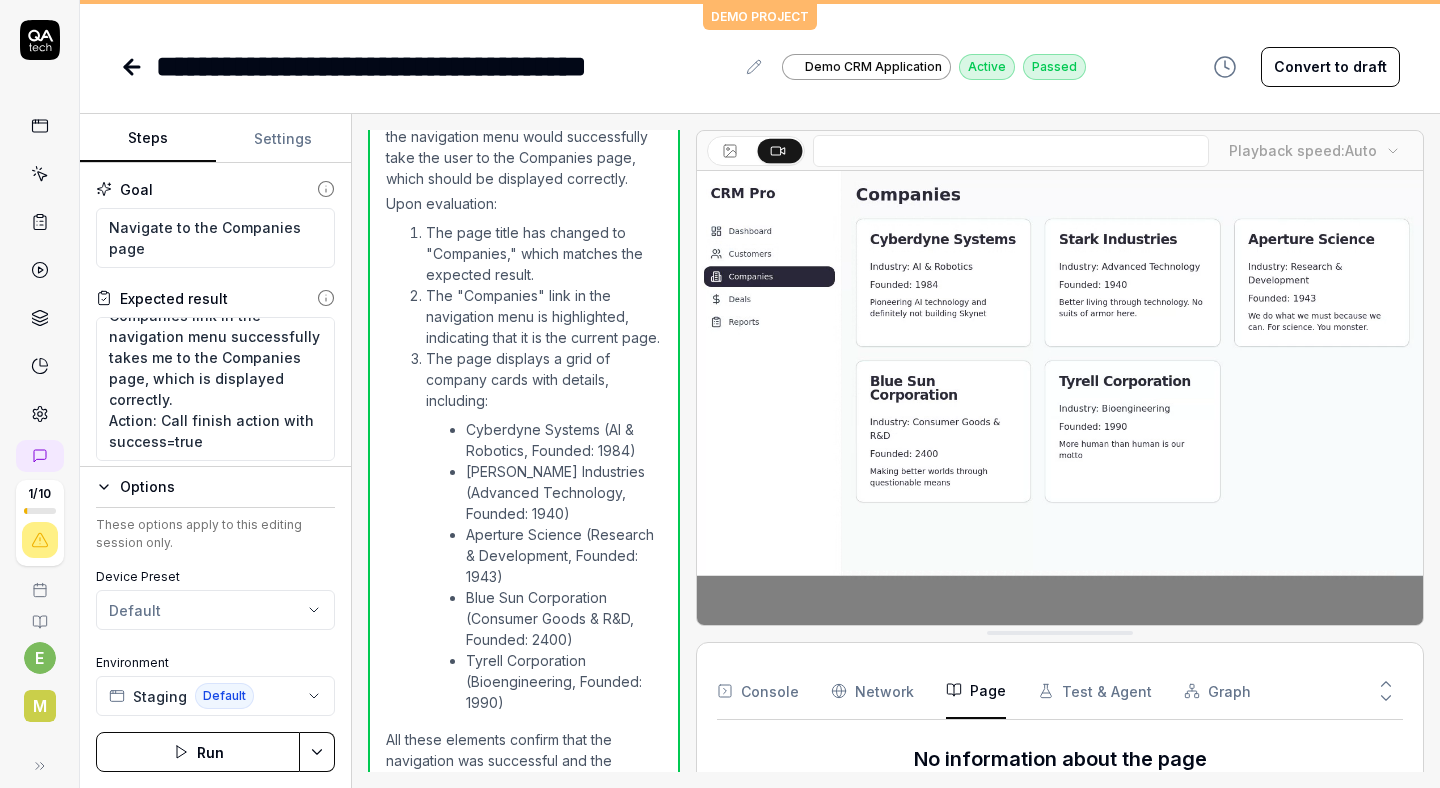 type on "*" 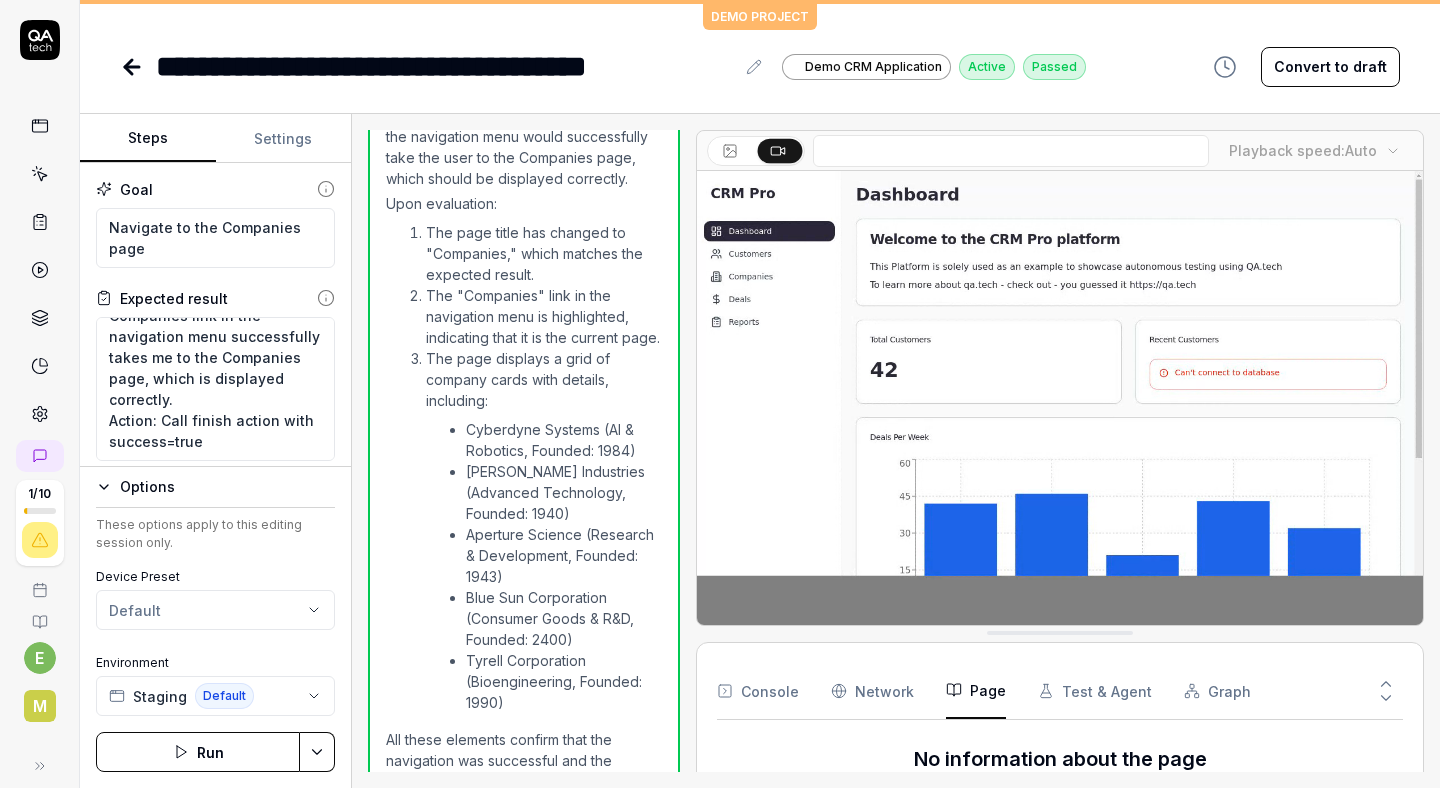 click on "Test & Agent" at bounding box center (1095, 691) 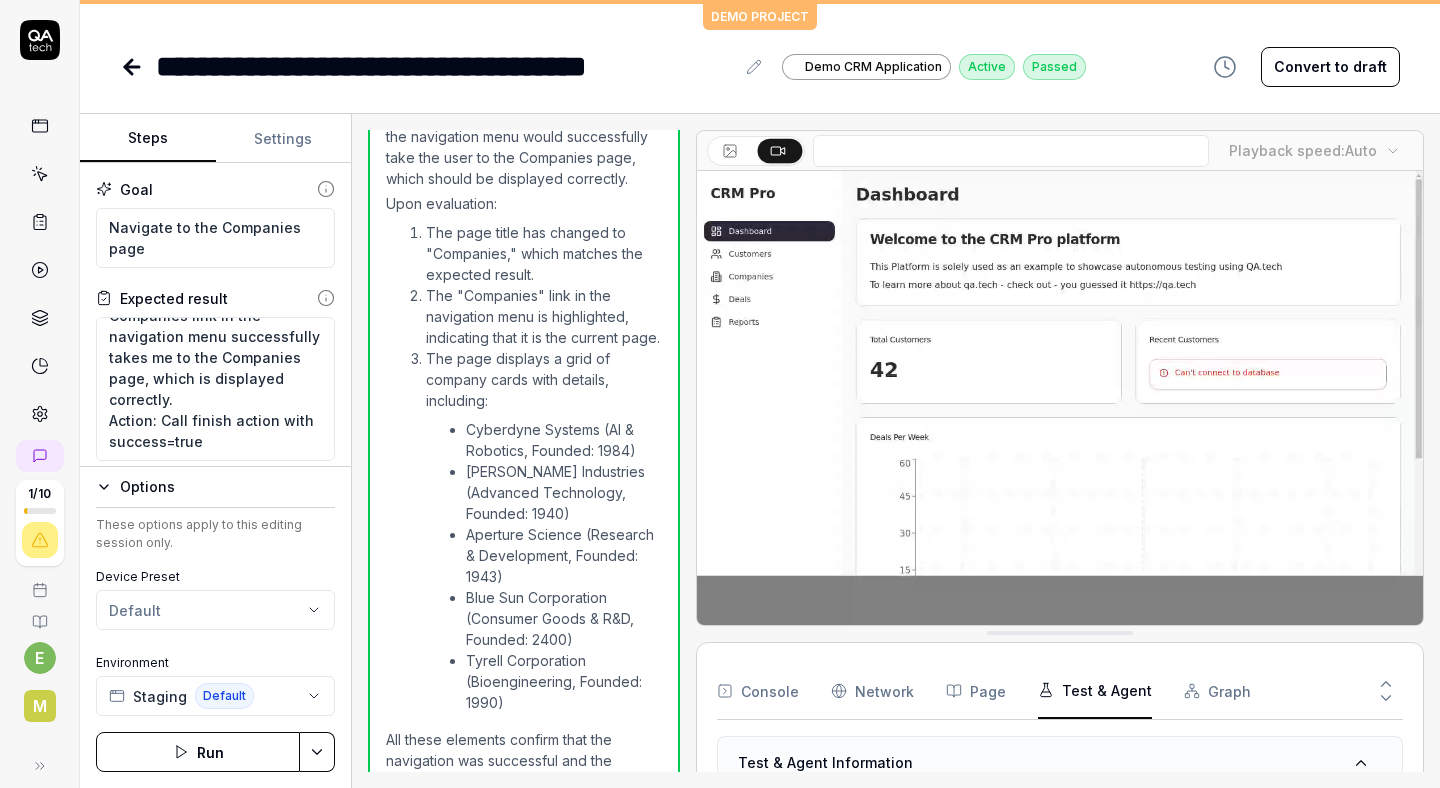 click on "Graph" at bounding box center (1217, 691) 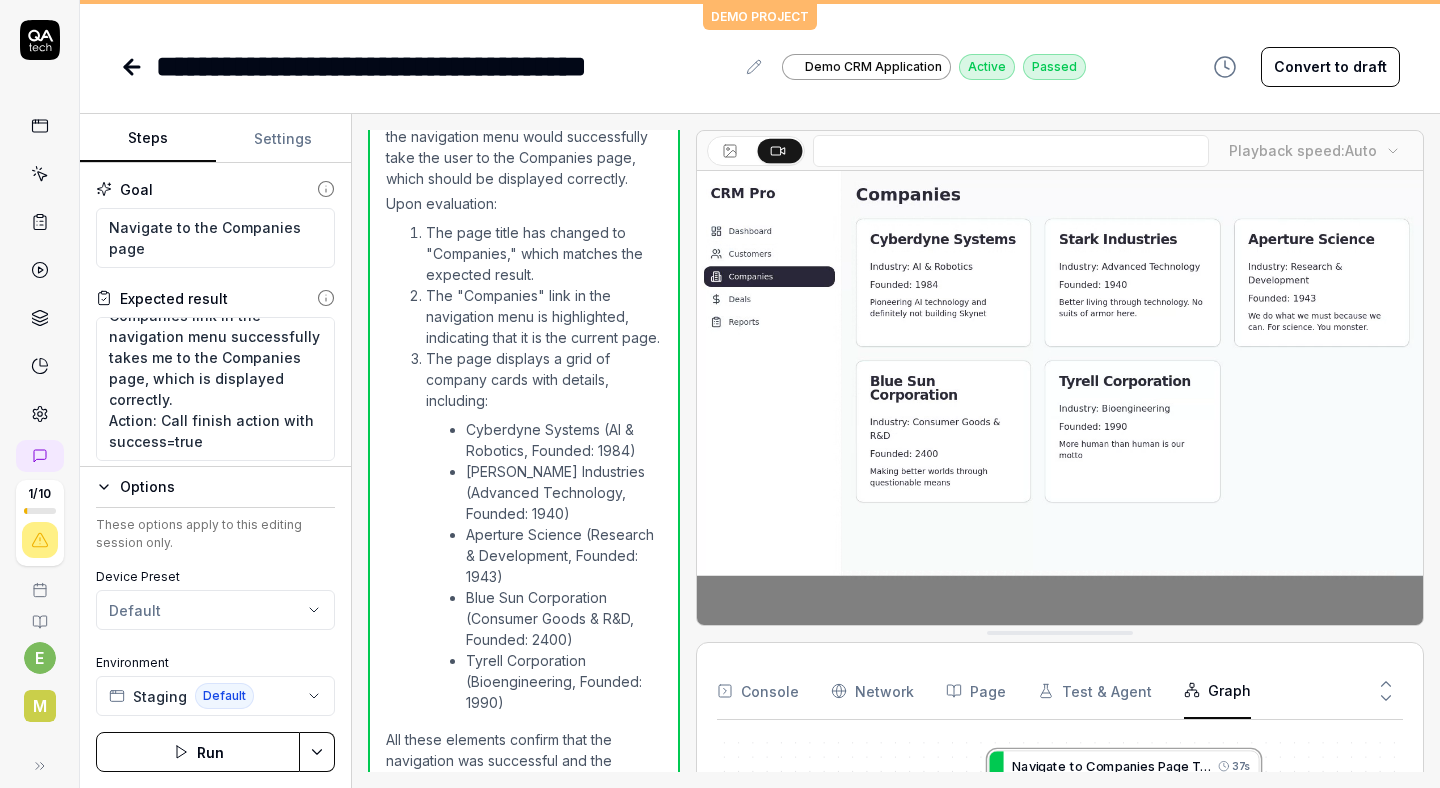click at bounding box center [40, 126] 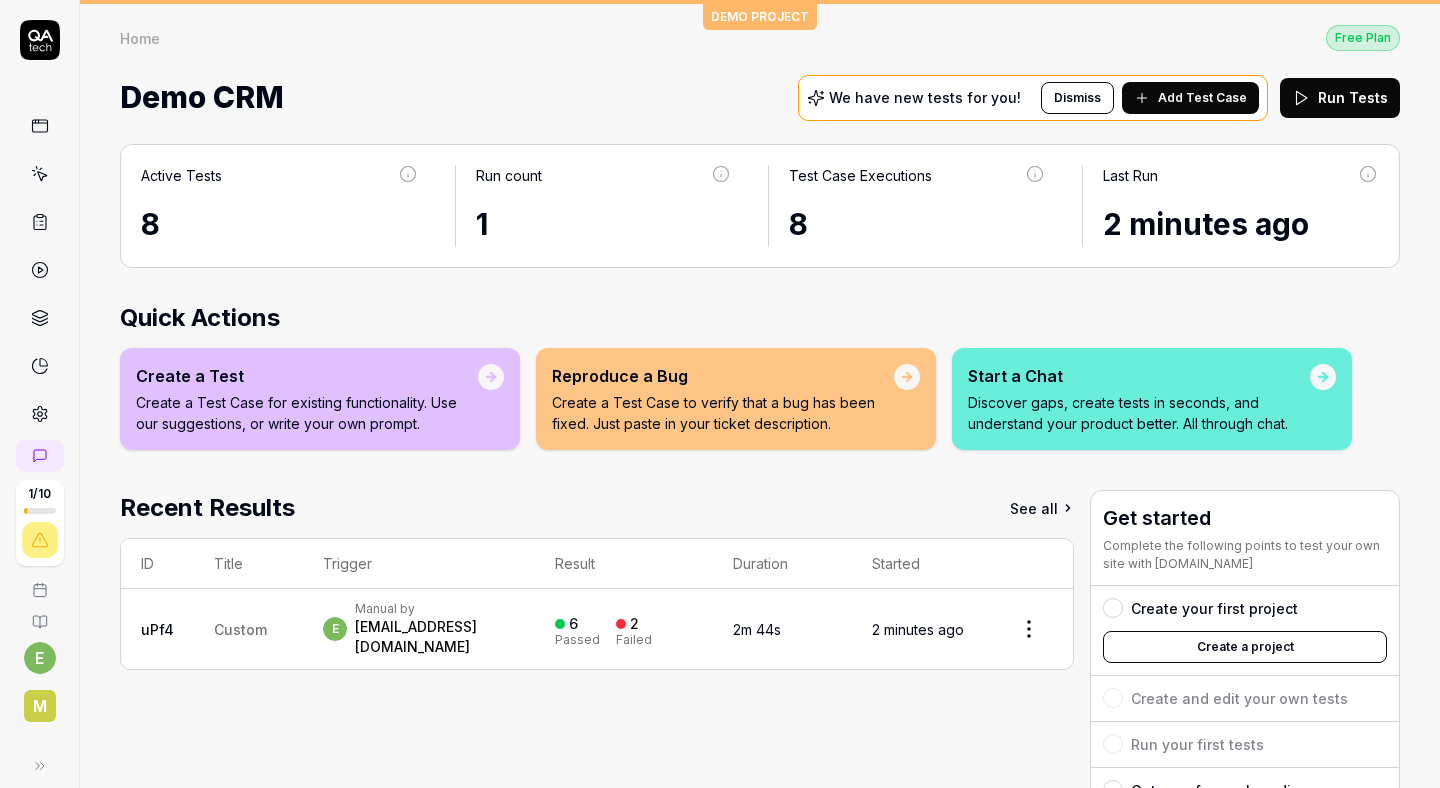 click at bounding box center (40, 126) 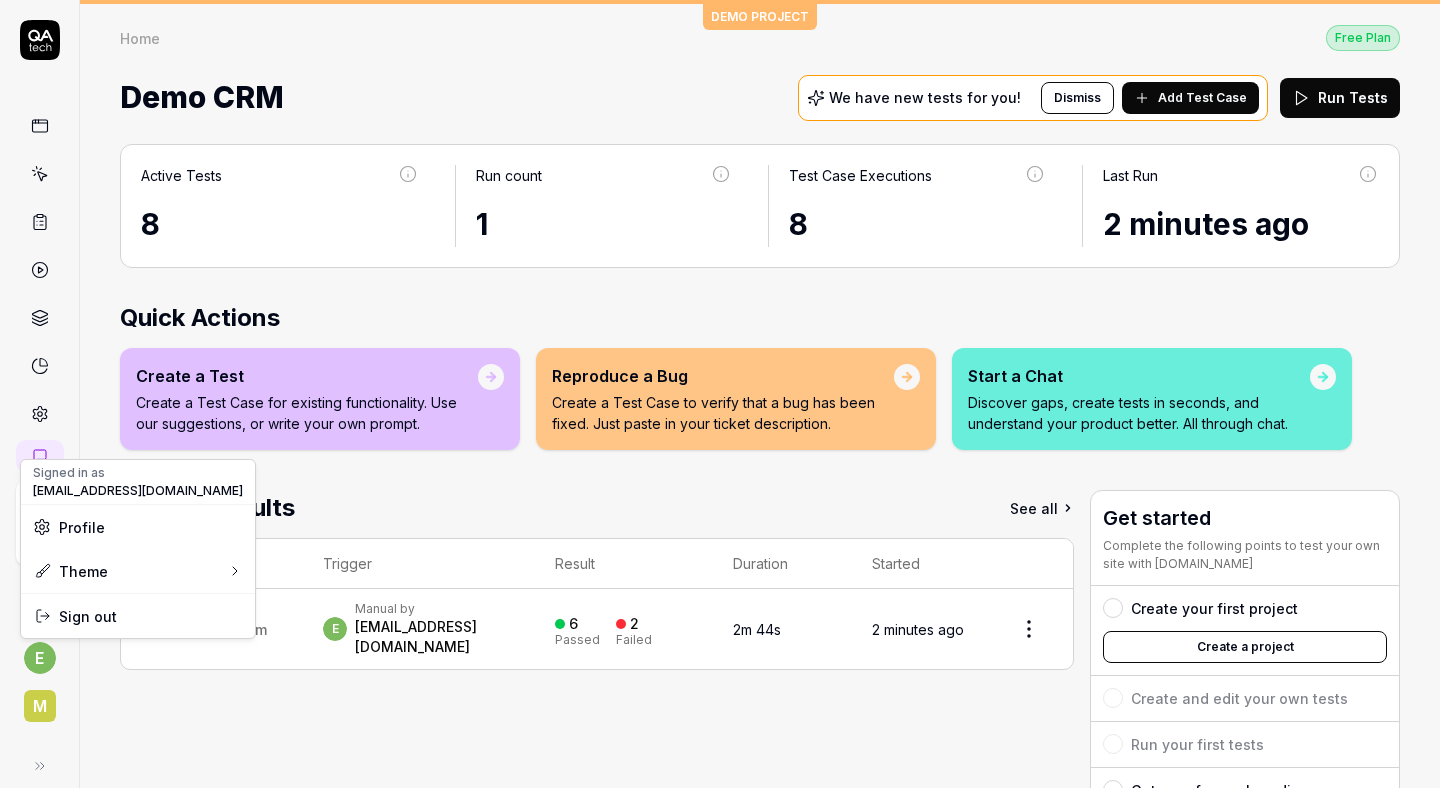click on "1  /  10 e m DEMO PROJECT Home Free Plan Home Free Plan Demo CRM We have new tests for you! Dismiss Add Test Case Run Tests Active Tests 8 Run count 1 Test Case Executions 8 Last Run 2 minutes ago Quick Actions Create a Test Create a Test Case for existing functionality. Use our suggestions, or write your own prompt. Reproduce a Bug Create a Test Case to verify that a bug has been fixed. Just paste in your ticket description. Start a Chat Discover gaps, create tests in seconds, and understand your product better. All through chat. Recent Results See all ID Title Trigger Result Duration Started uPf4 Custom e Manual by [EMAIL_ADDRESS][DOMAIN_NAME] 6 Passed 2 Failed 2m 44s 2 minutes ago Get started Complete the following points to test your own site with [DOMAIN_NAME] Create your first project Create a project Create and edit your own tests Run your first tests Get your free onboarding Book your call Complete Onboarding
* Signed in as [EMAIL_ADDRESS][DOMAIN_NAME] Profile Theme Sign out" at bounding box center [720, 394] 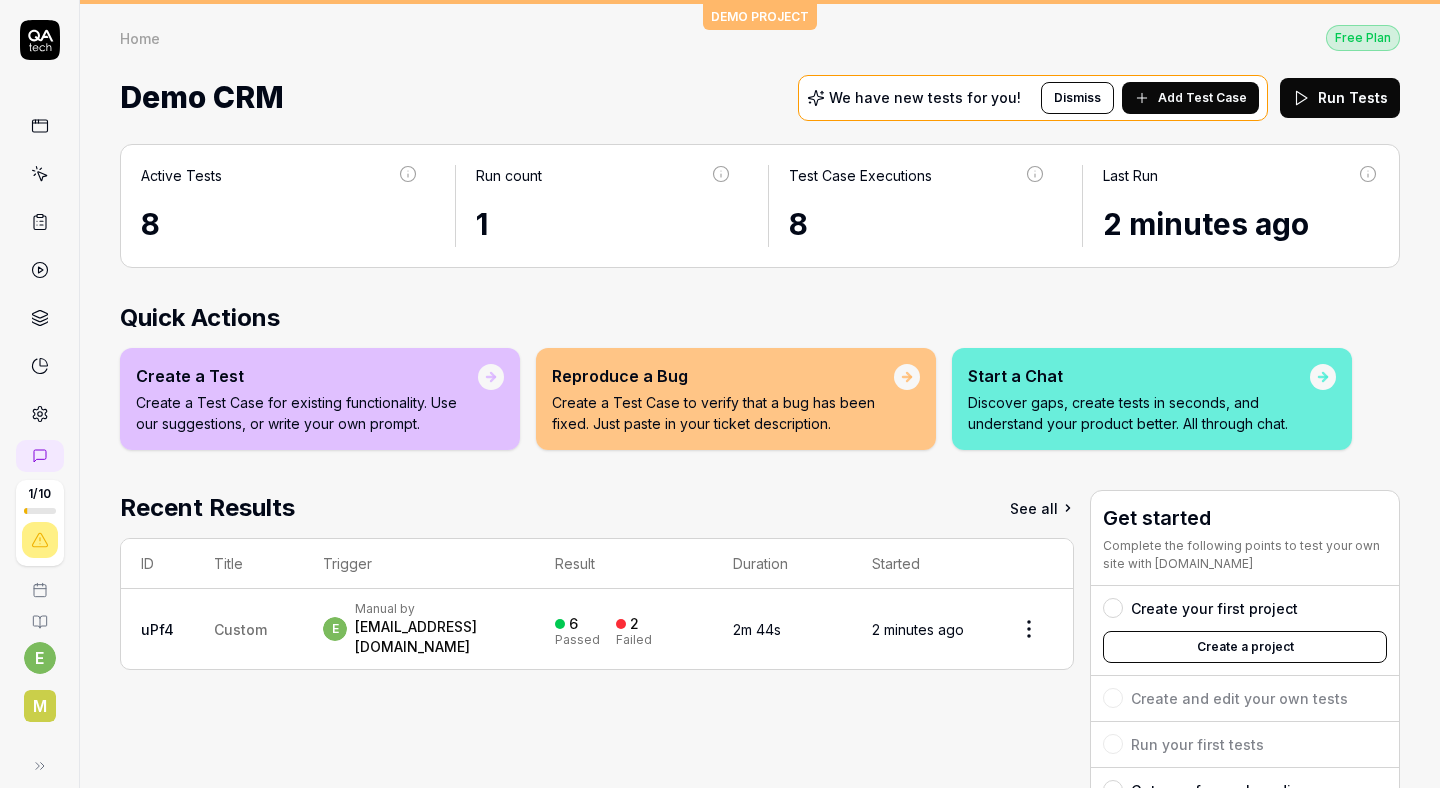 click on "m" at bounding box center (40, 706) 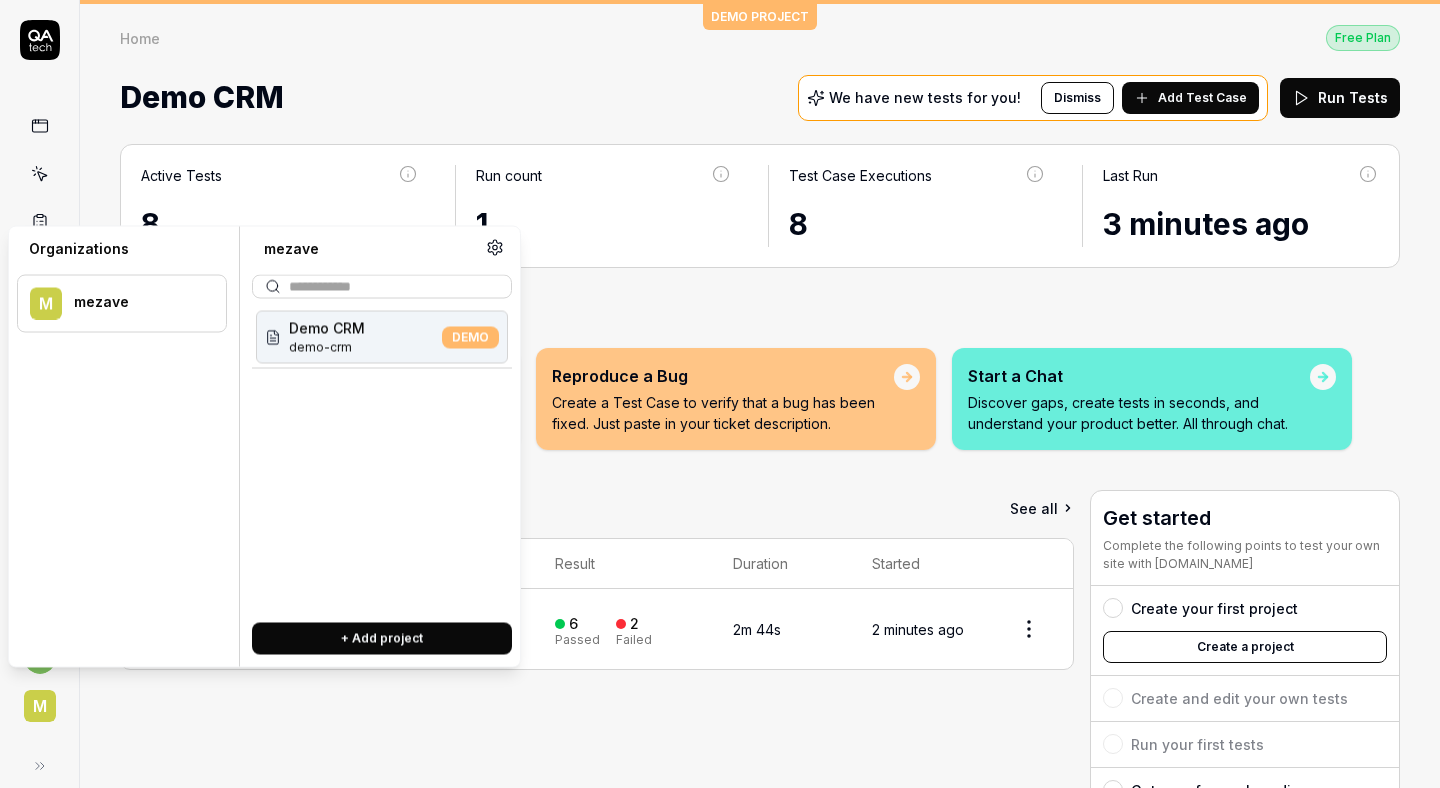 click on "+ Add project" at bounding box center (382, 639) 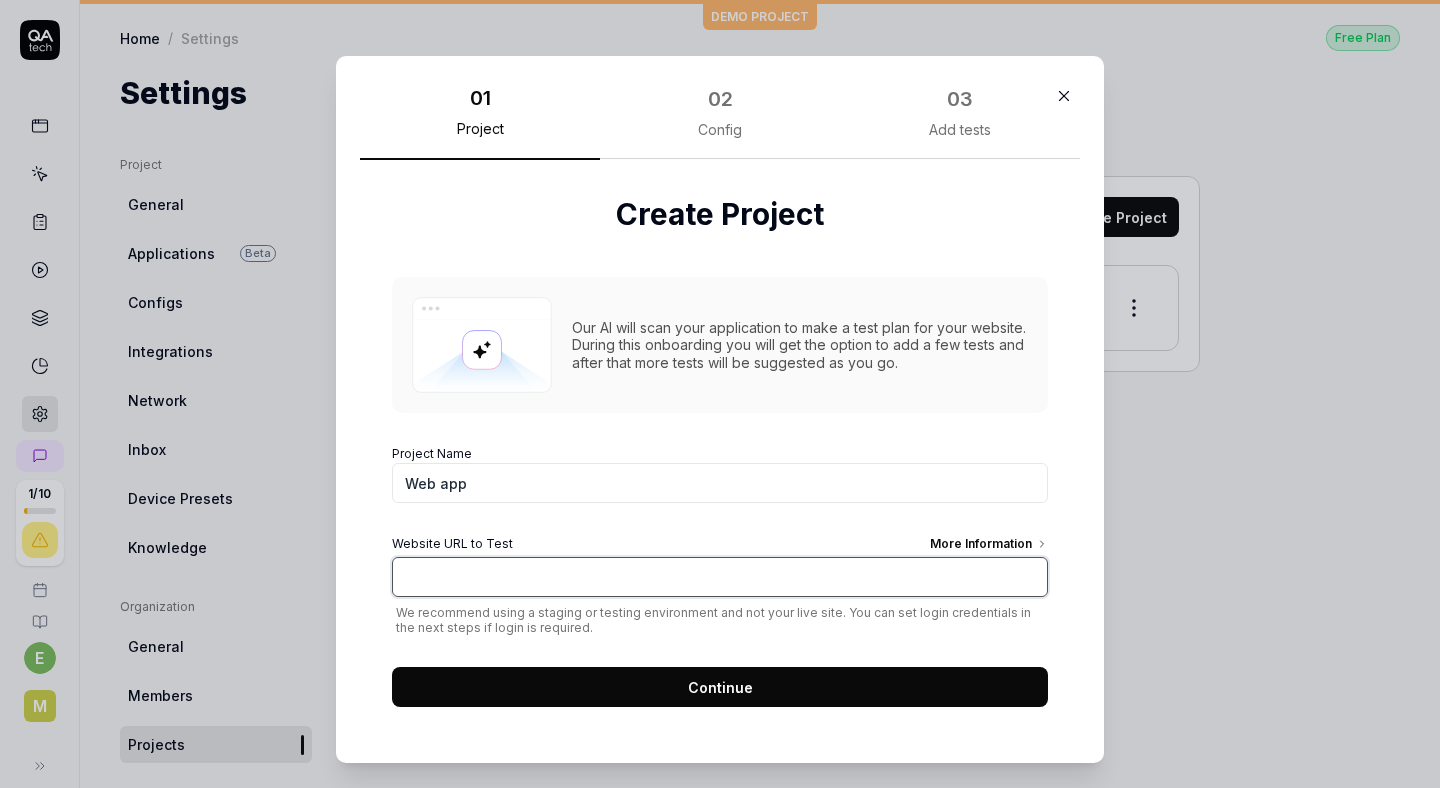 click on "Website URL to Test More Information" at bounding box center [720, 577] 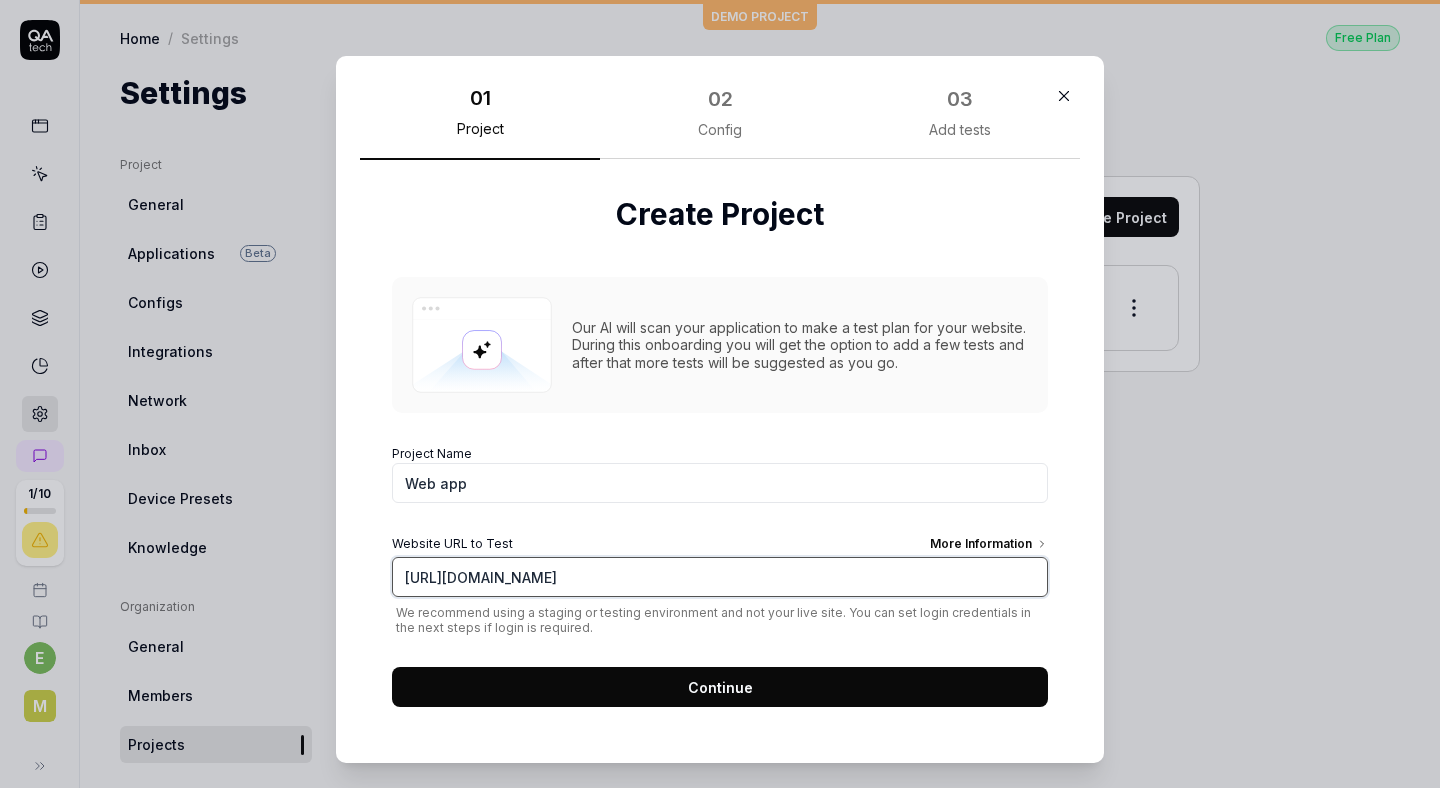 paste on "/" 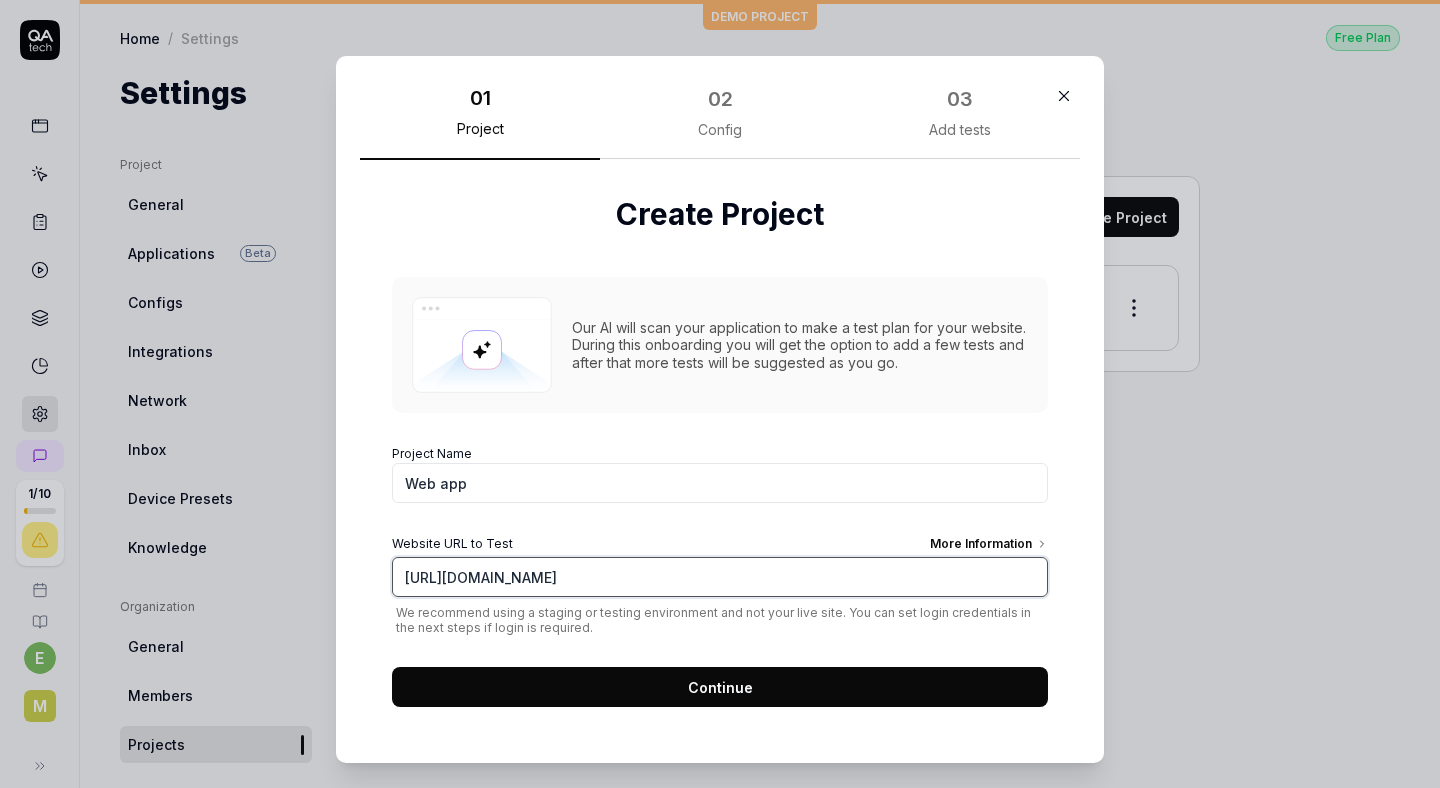 type on "[URL][DOMAIN_NAME]" 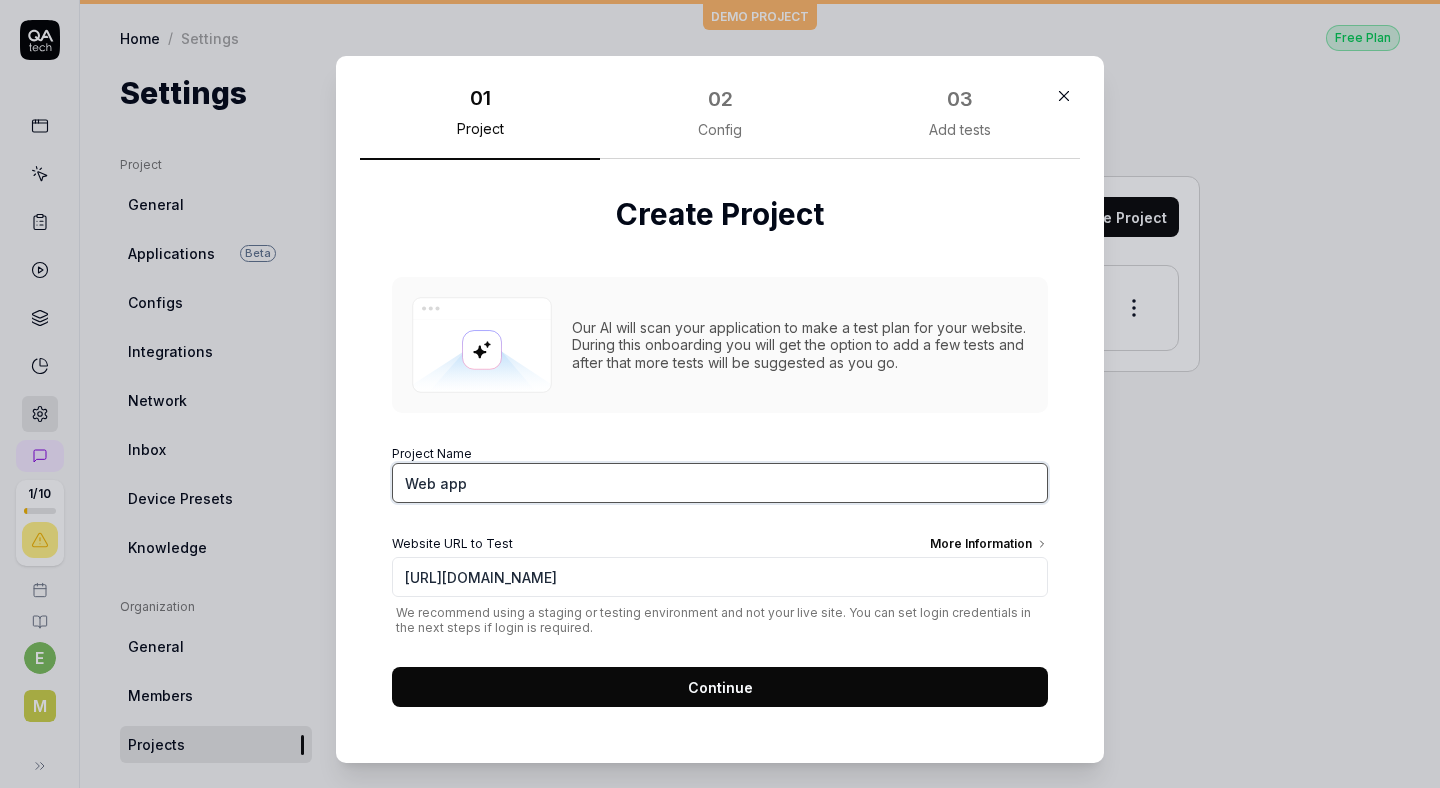 click on "Web app" at bounding box center (720, 483) 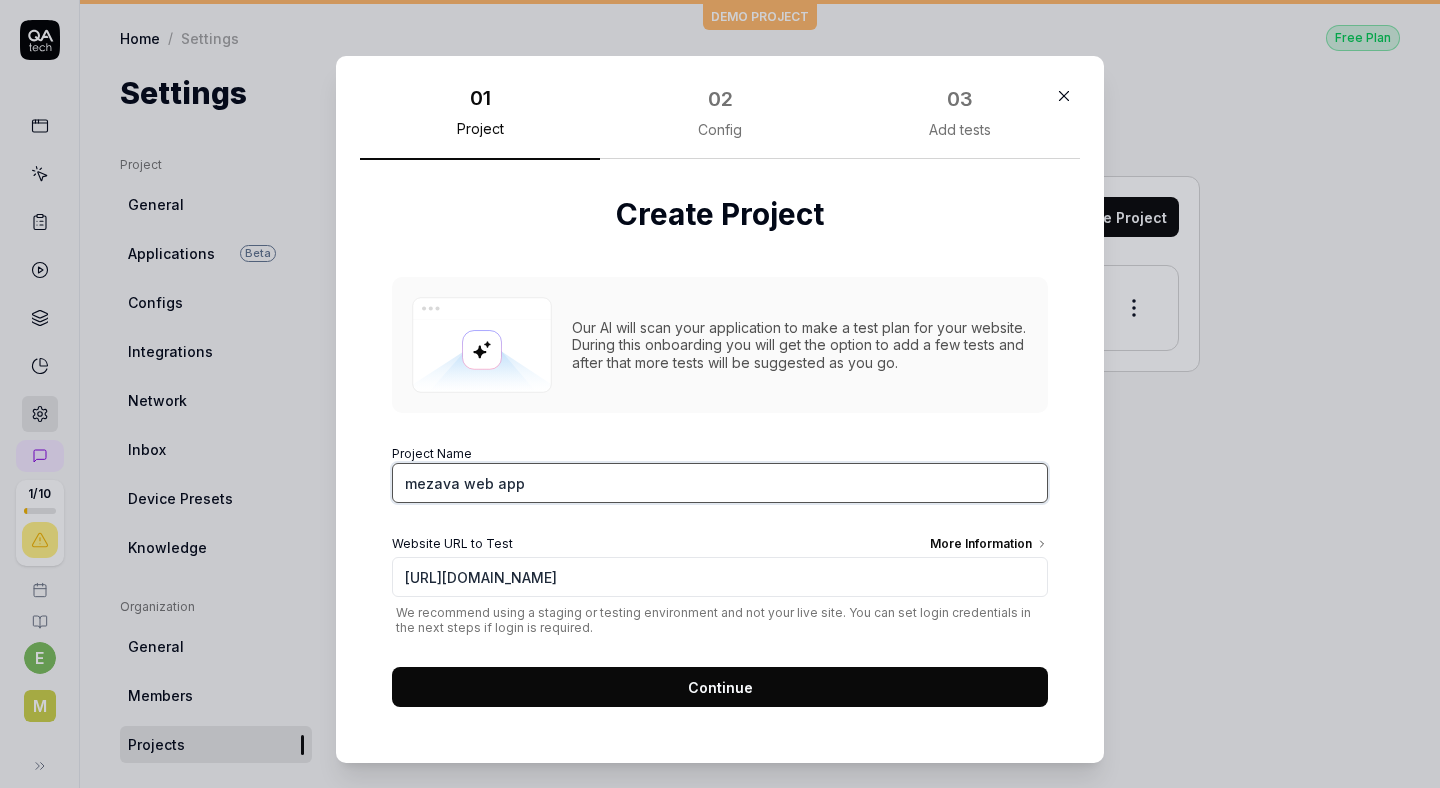 type on "mezava web app" 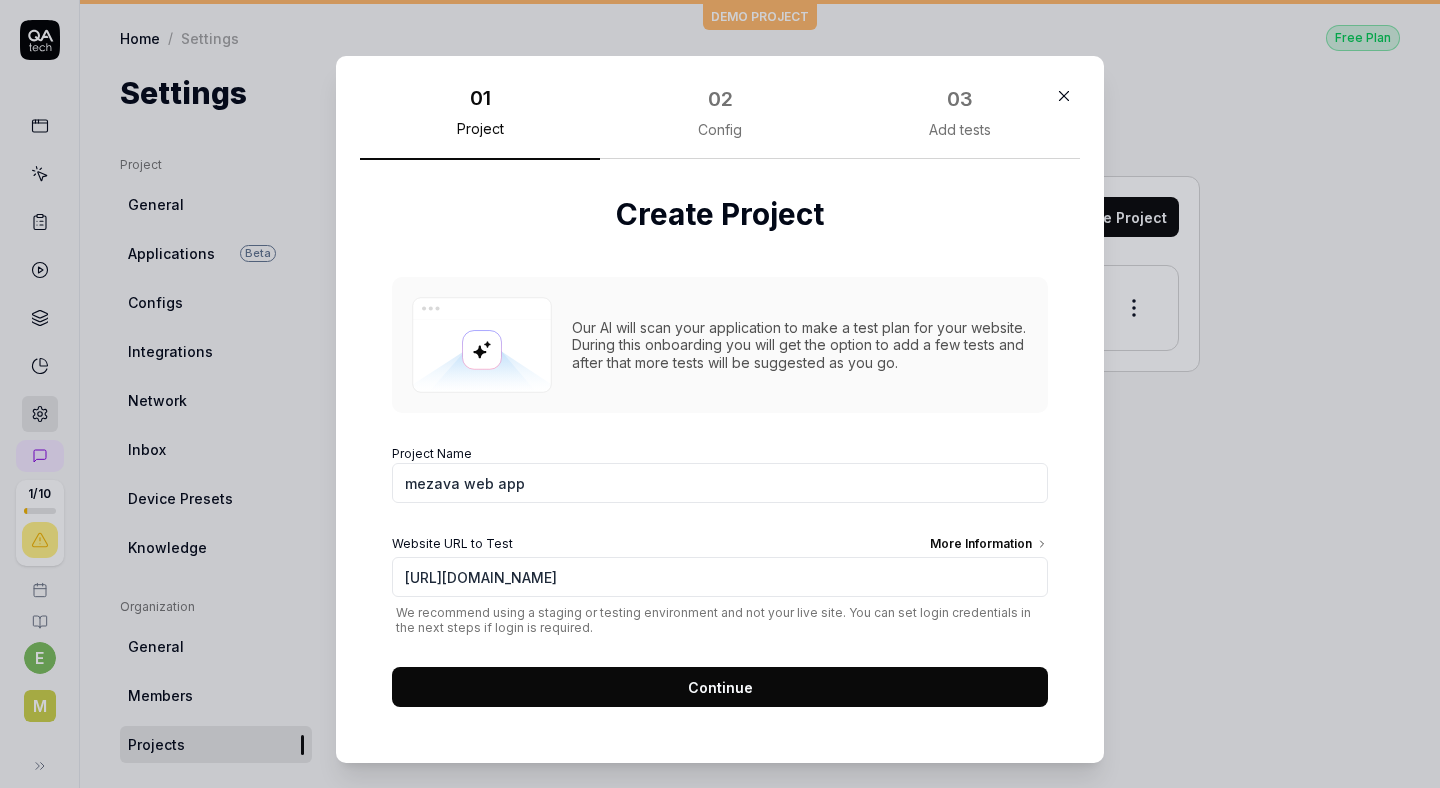 click on "Continue" at bounding box center (720, 687) 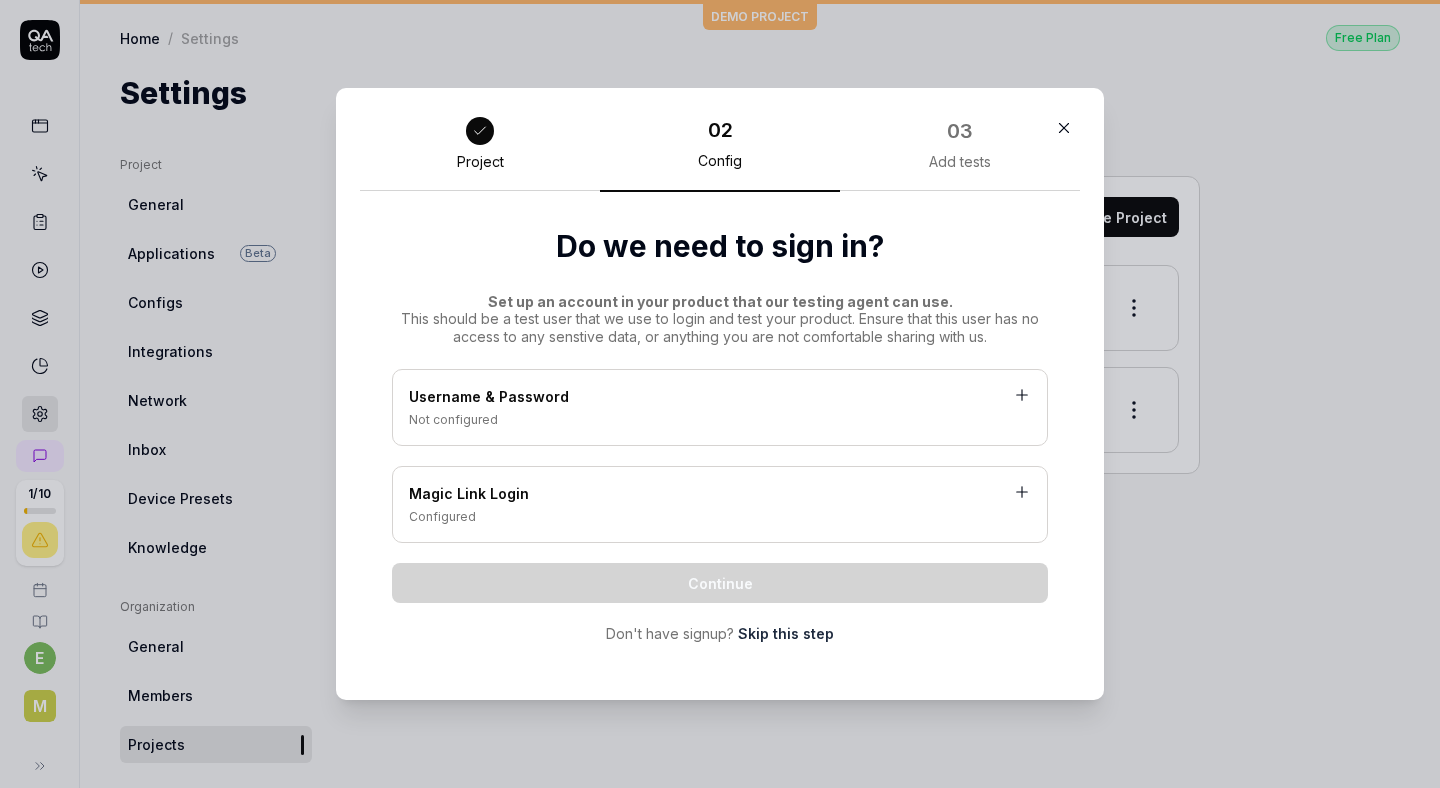 click on "Do we need to sign in? Set up an account in your product that our testing agent can use. This should be a test user that we use to login and test your product. Ensure that this user has no access to any senstive data, or anything you are not comfortable sharing with us. Username & Password Not configured Magic Link Login Configured Continue Don't have signup? Skip this step" at bounding box center (720, 434) 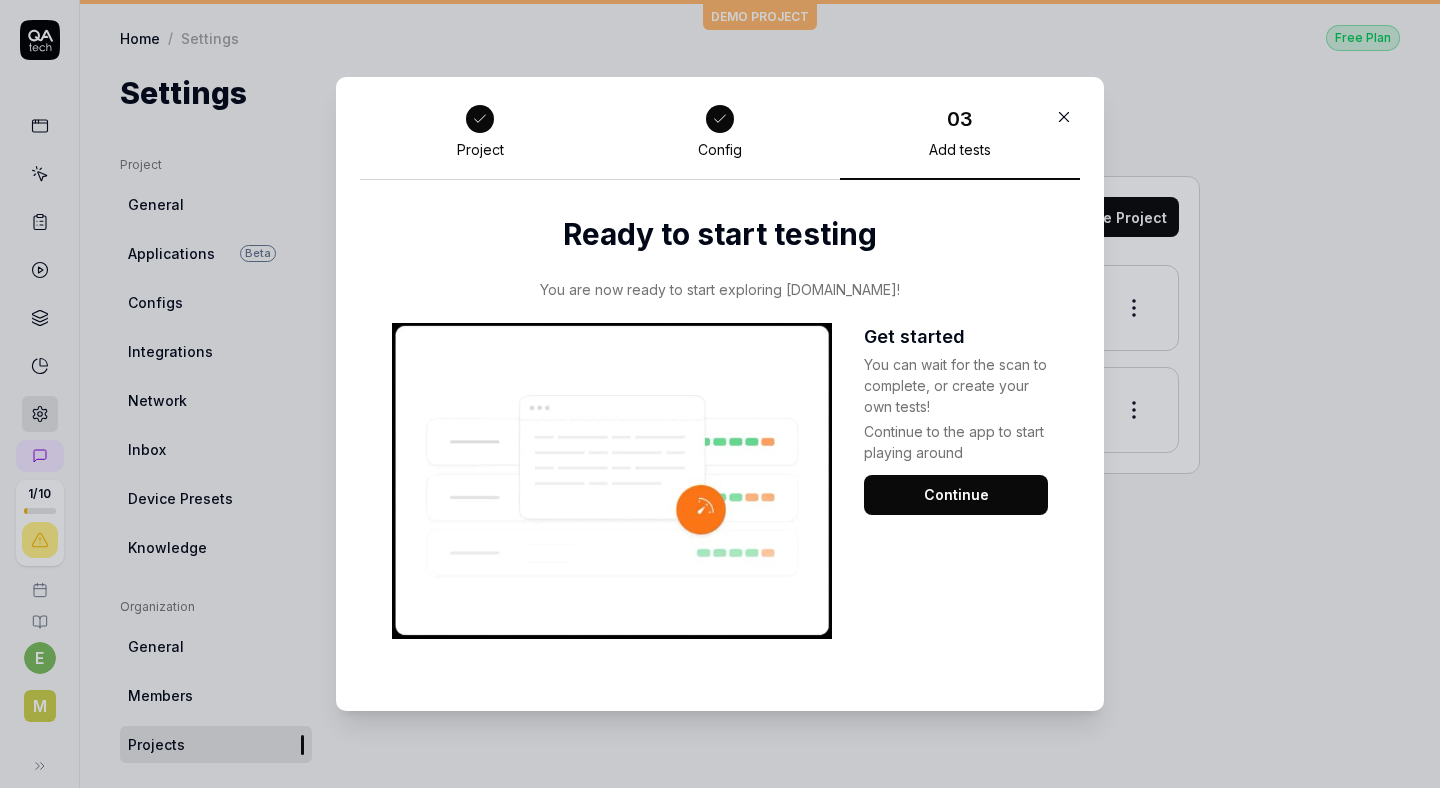 click on "Continue" at bounding box center [956, 495] 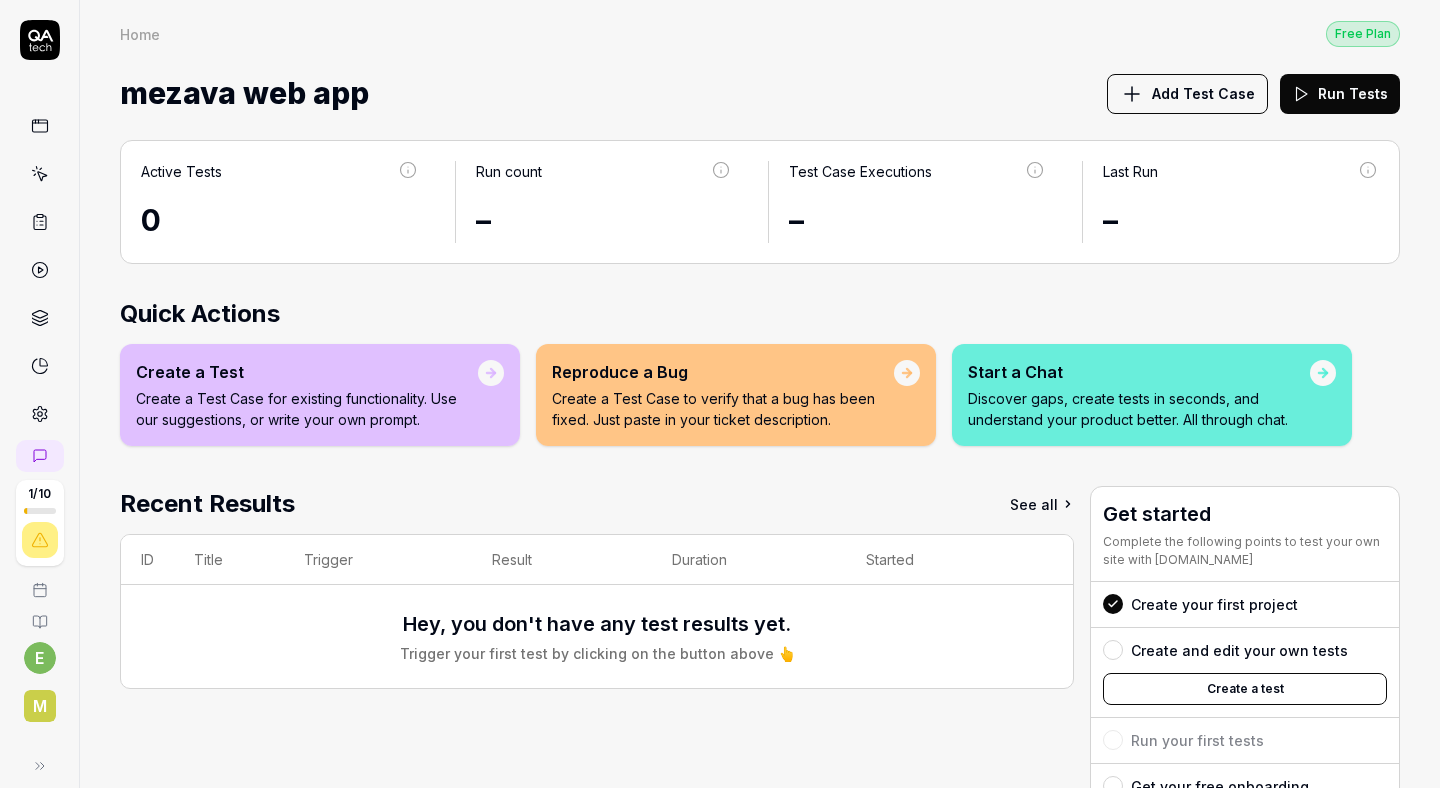 click on "Create a Test Case for existing functionality. Use our suggestions, or write your own prompt." at bounding box center (307, 409) 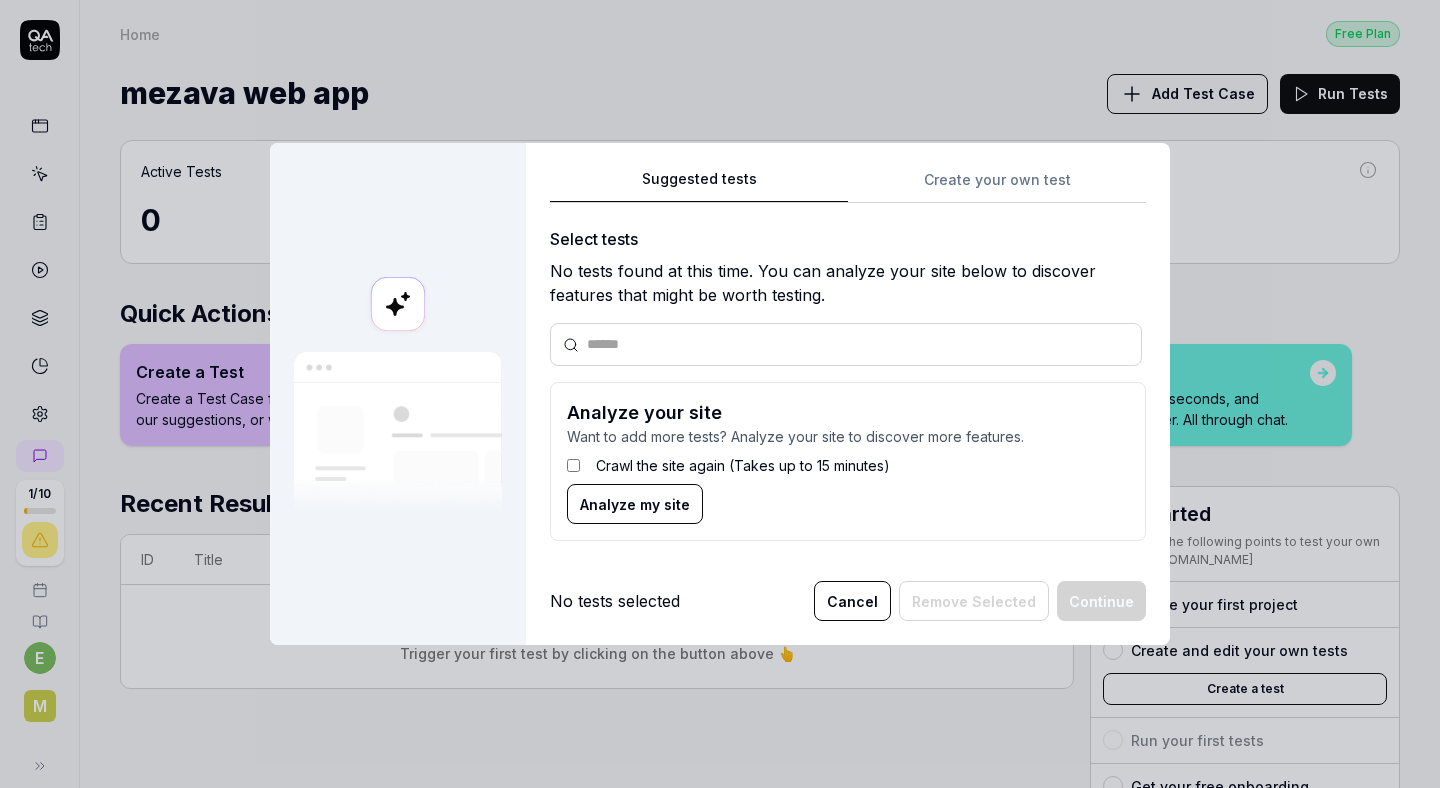 scroll, scrollTop: 0, scrollLeft: 0, axis: both 